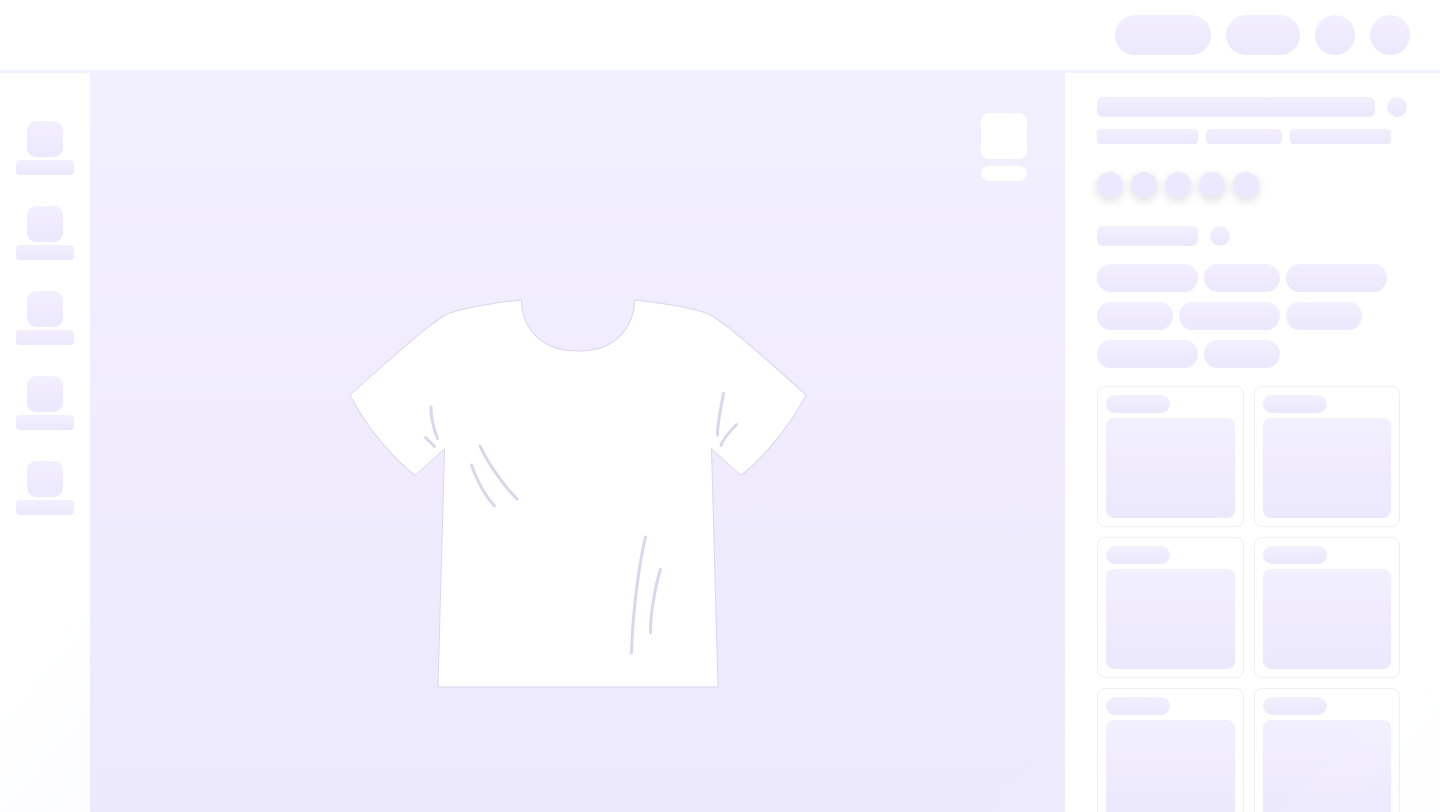 scroll, scrollTop: 0, scrollLeft: 0, axis: both 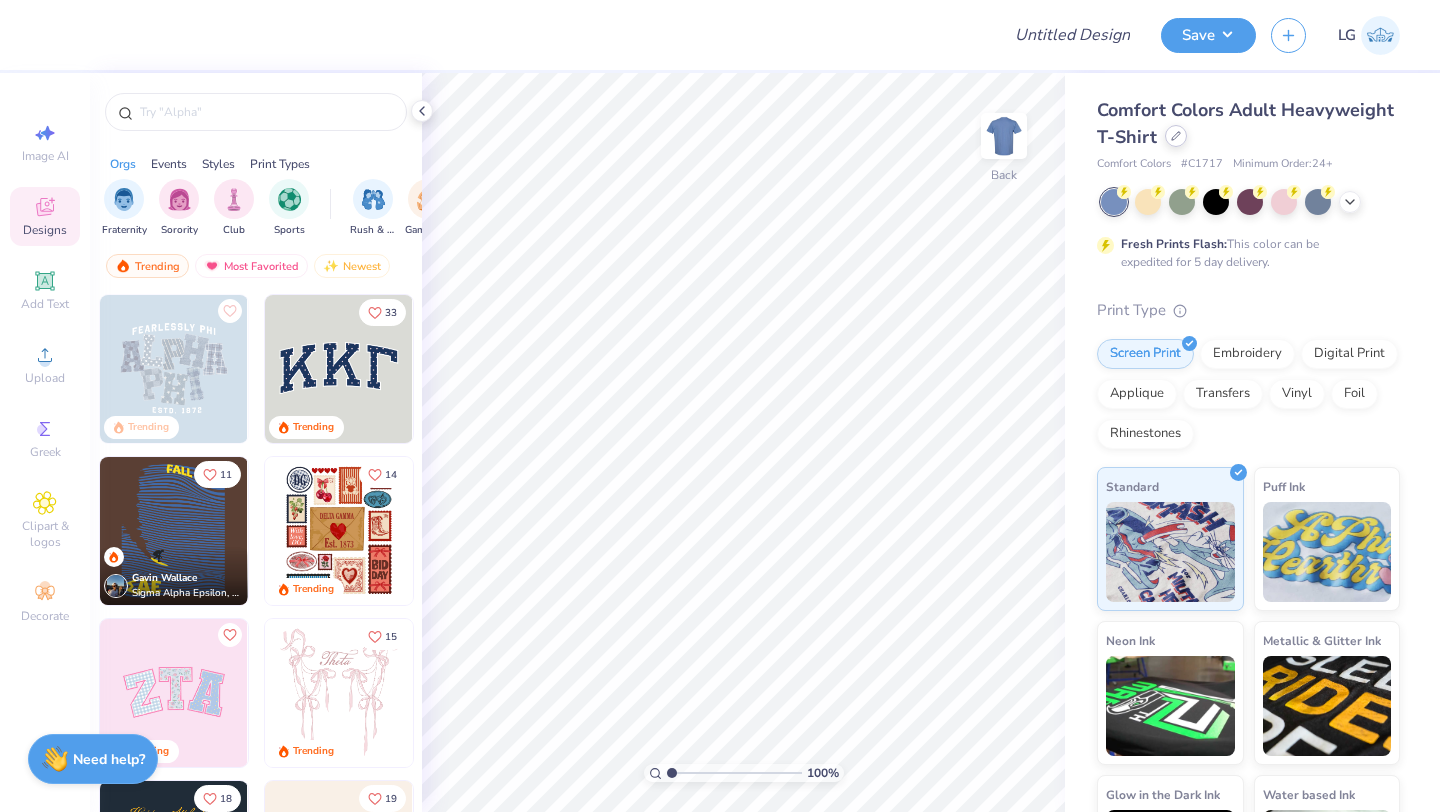 click at bounding box center [1176, 136] 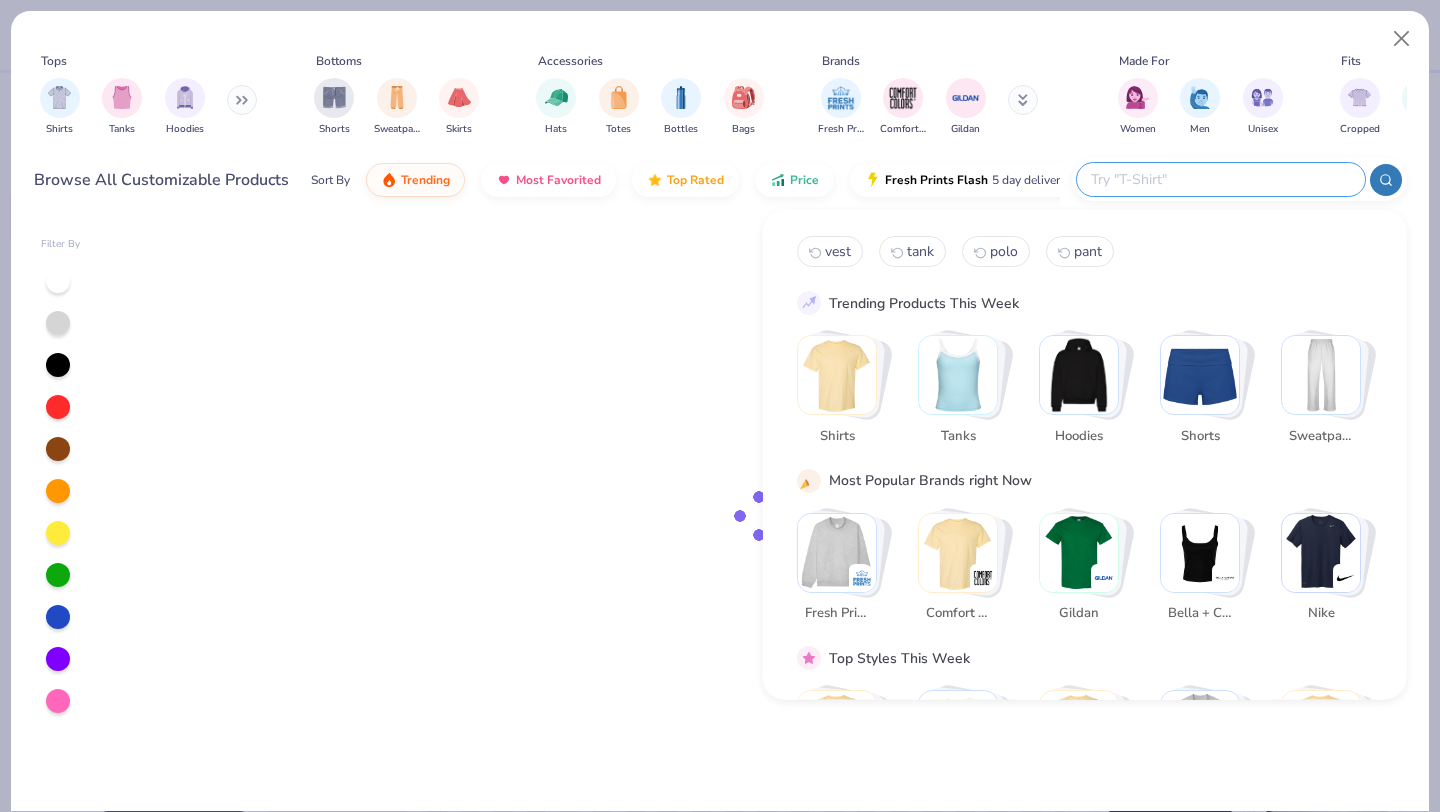 click at bounding box center (1220, 179) 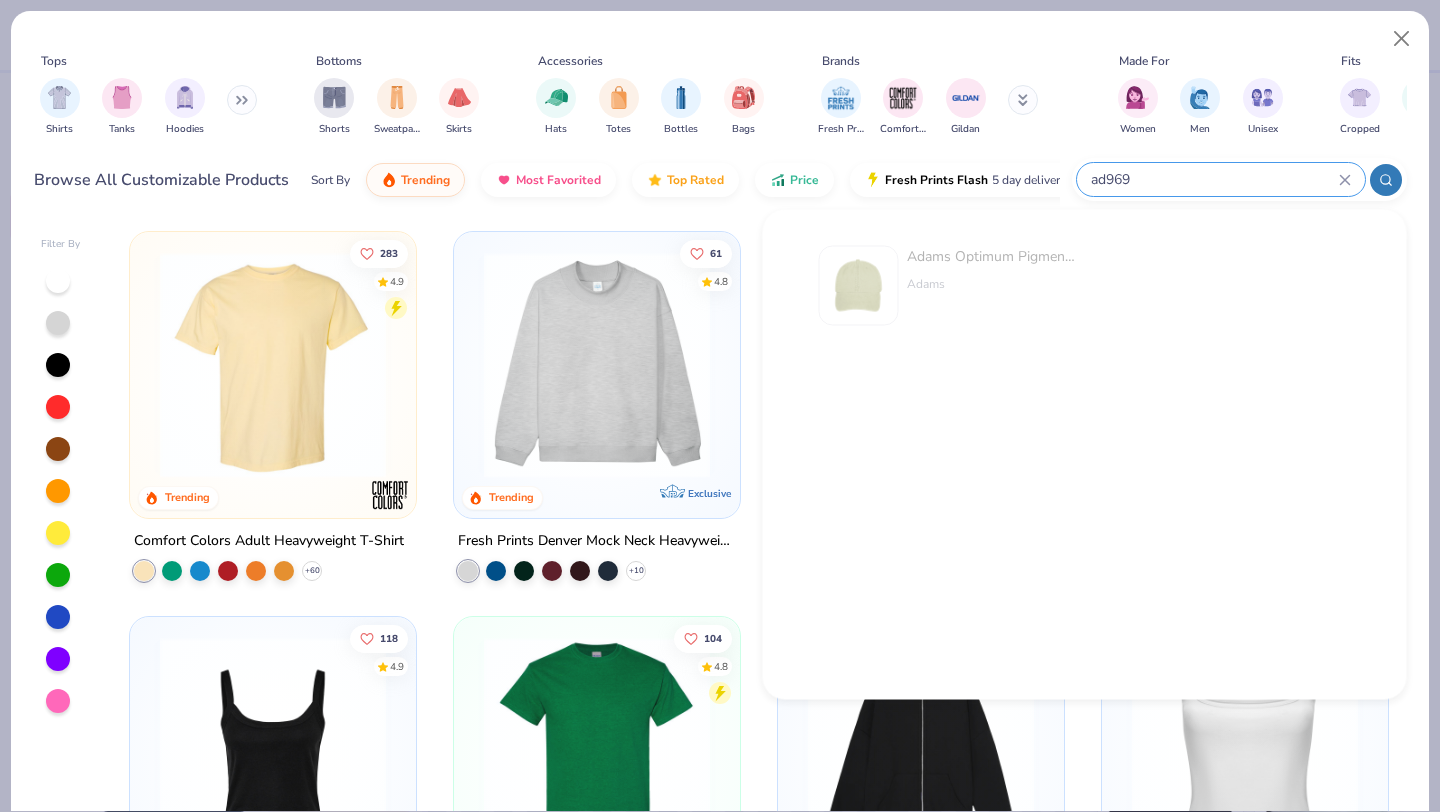 type on "ad969" 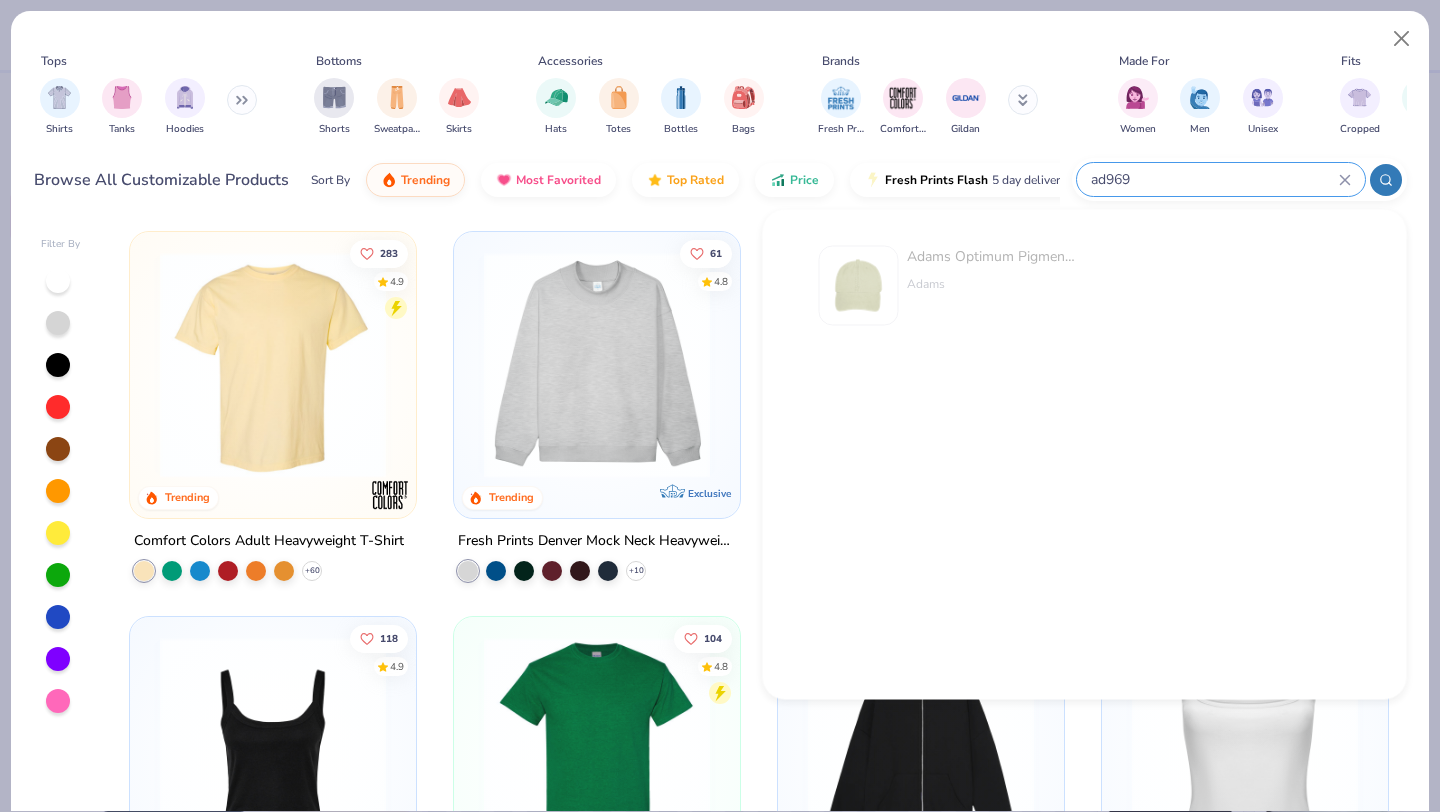 click on "Adams Optimum Pigment Dyed-Cap" at bounding box center [991, 256] 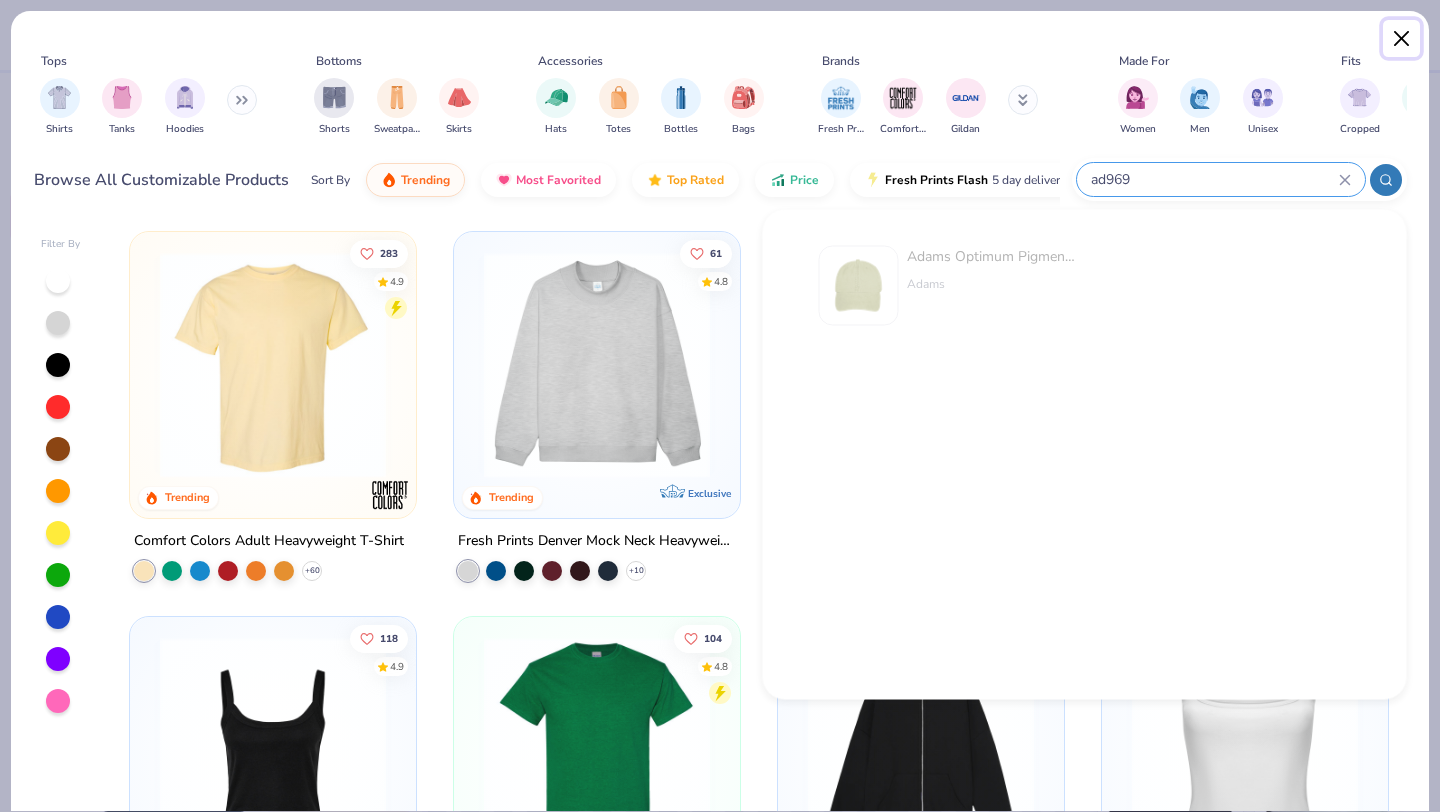 click at bounding box center (1402, 39) 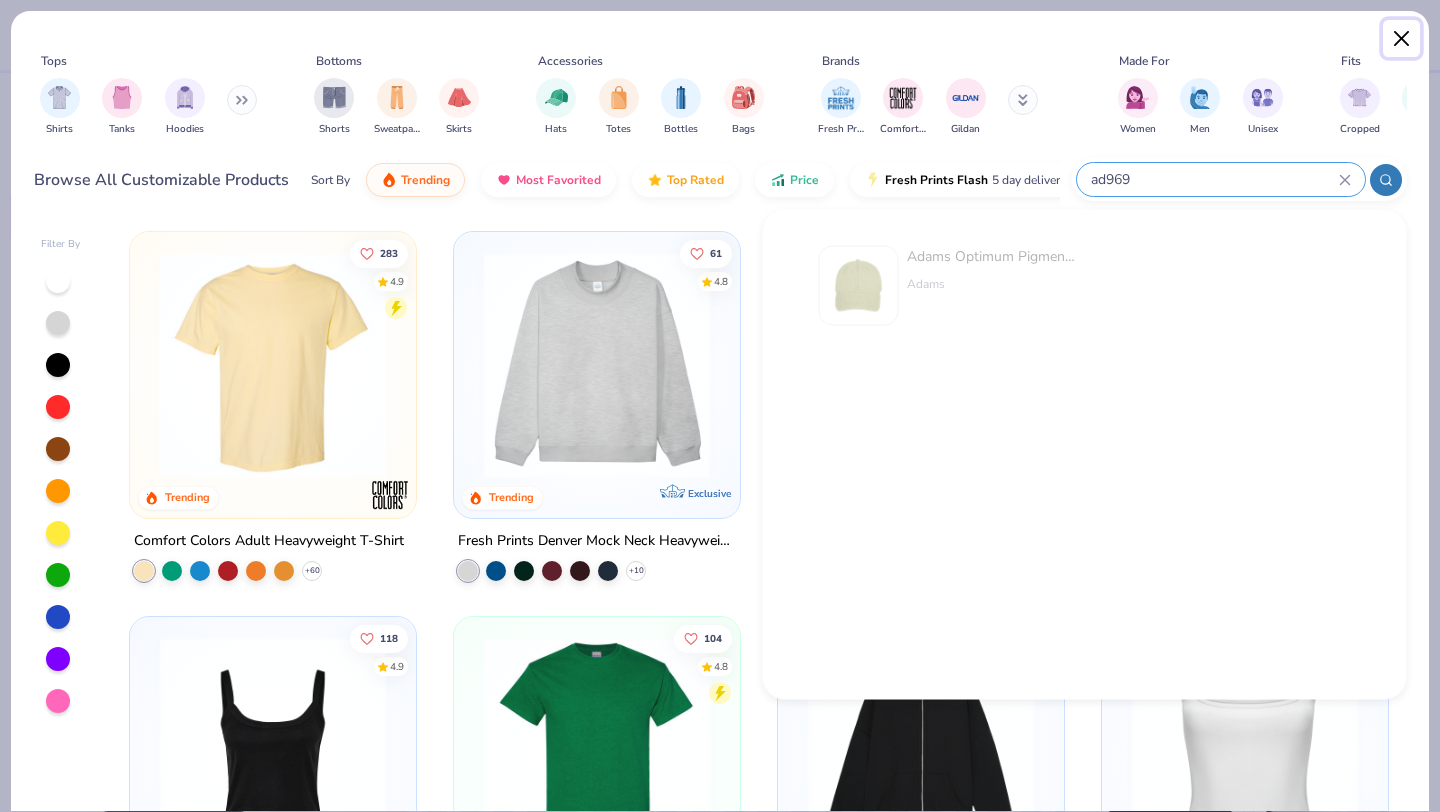 type 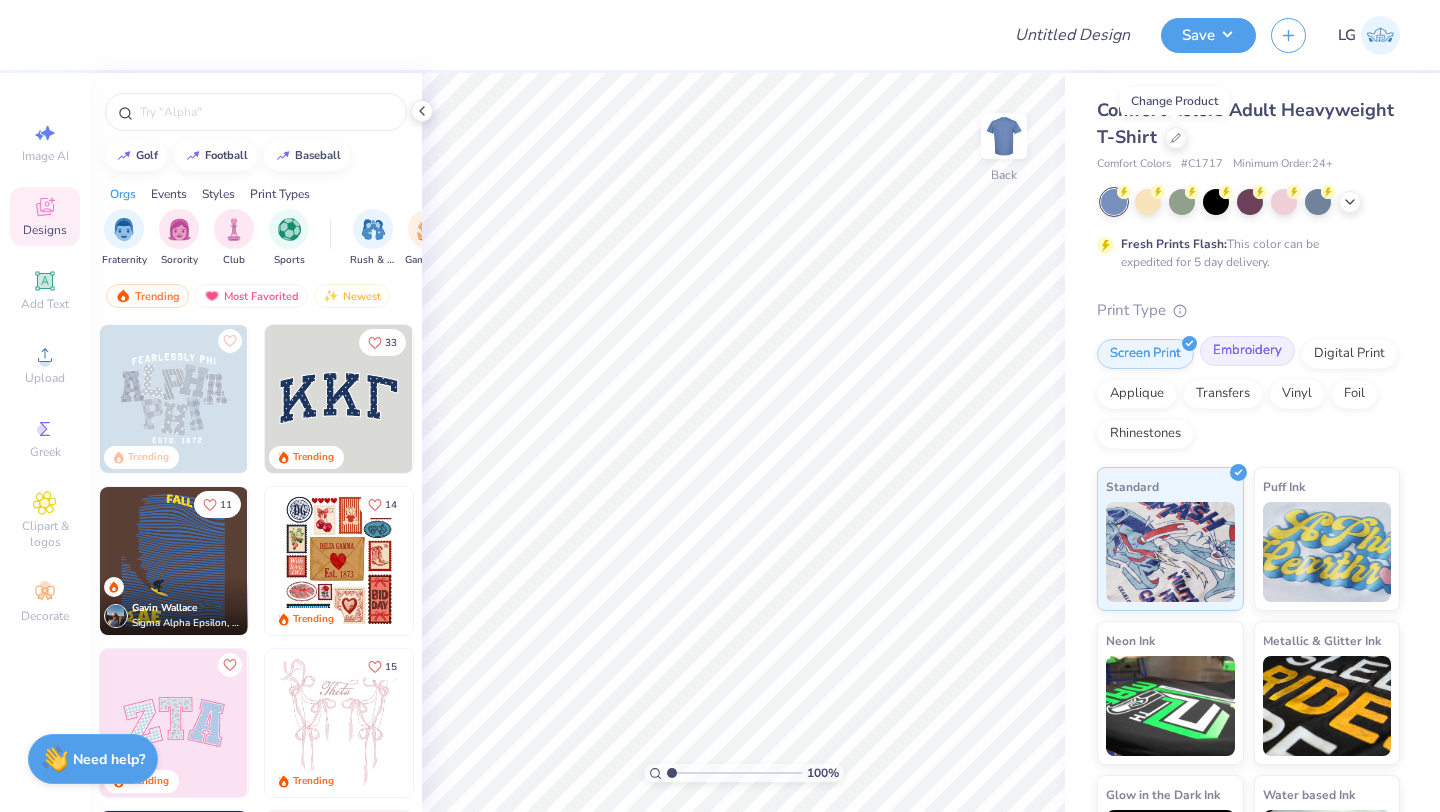 click on "Embroidery" at bounding box center [1247, 351] 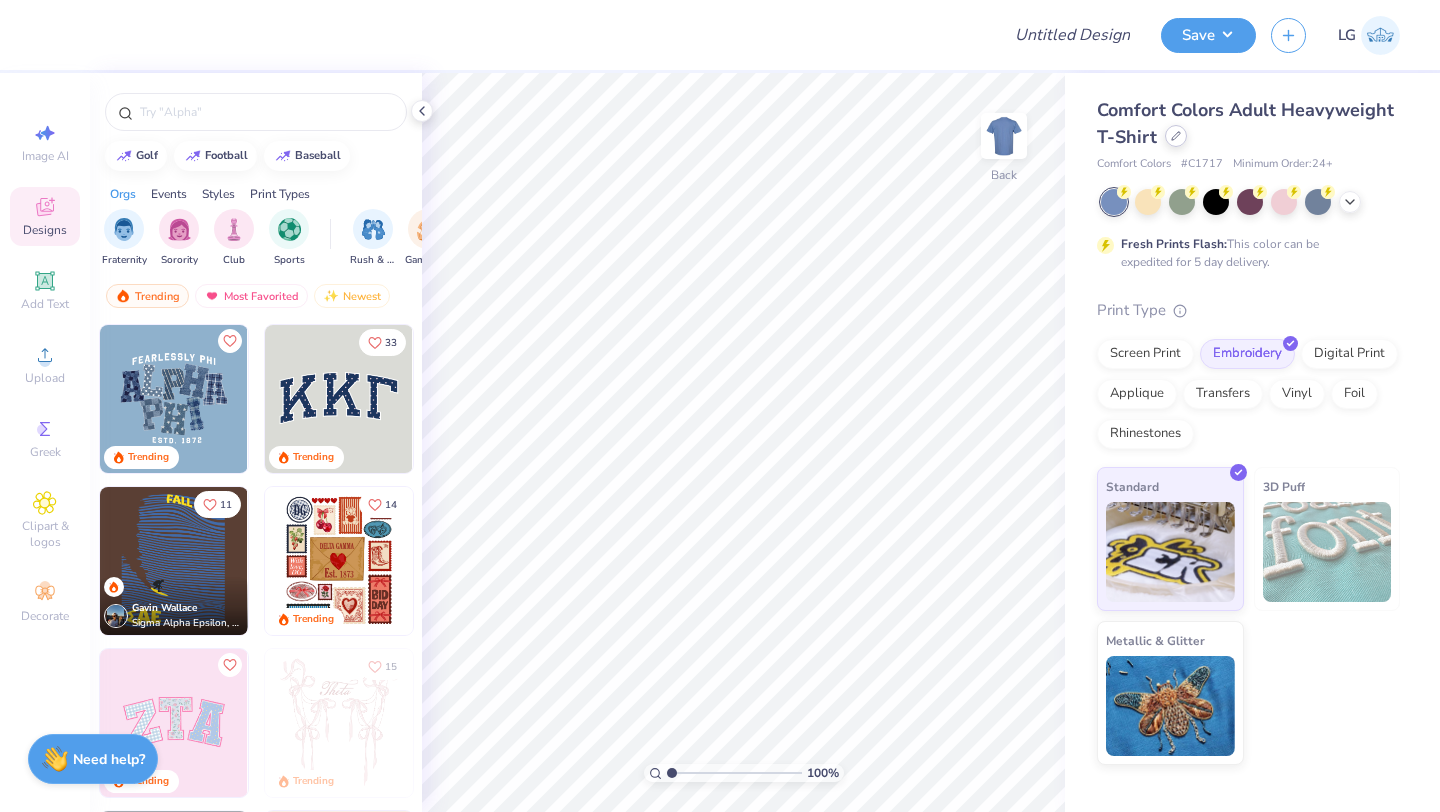 click at bounding box center (1176, 136) 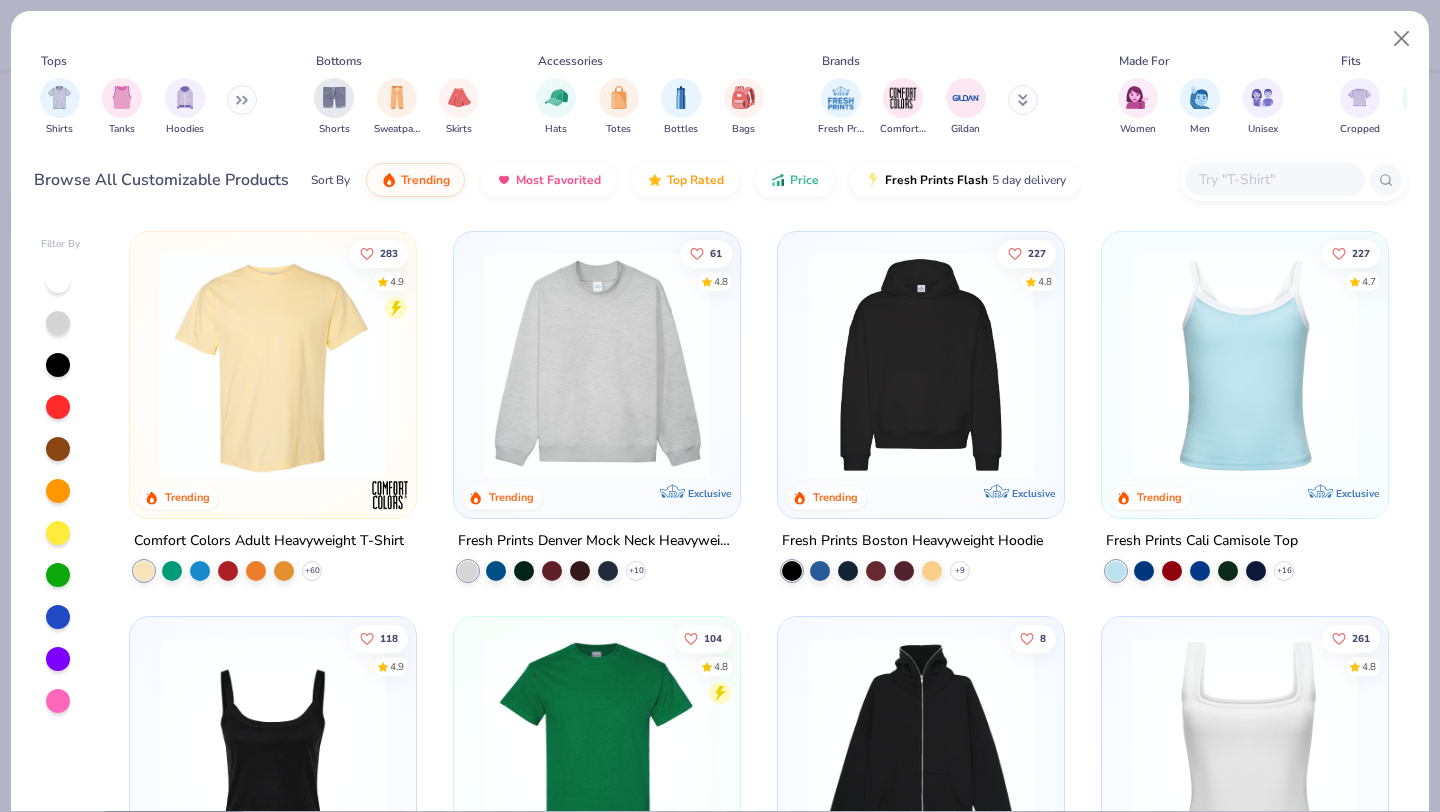 click at bounding box center [1275, 179] 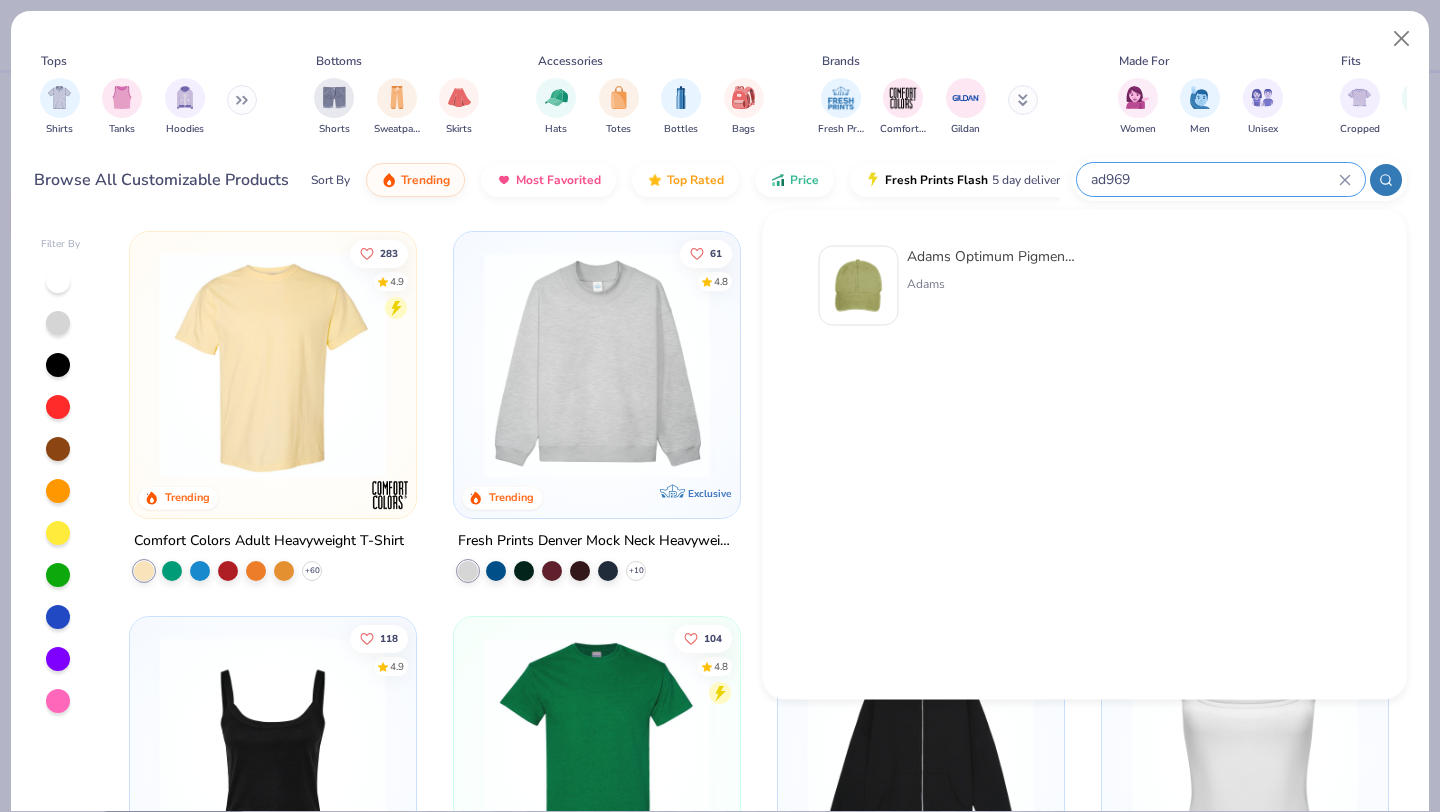 type on "ad969" 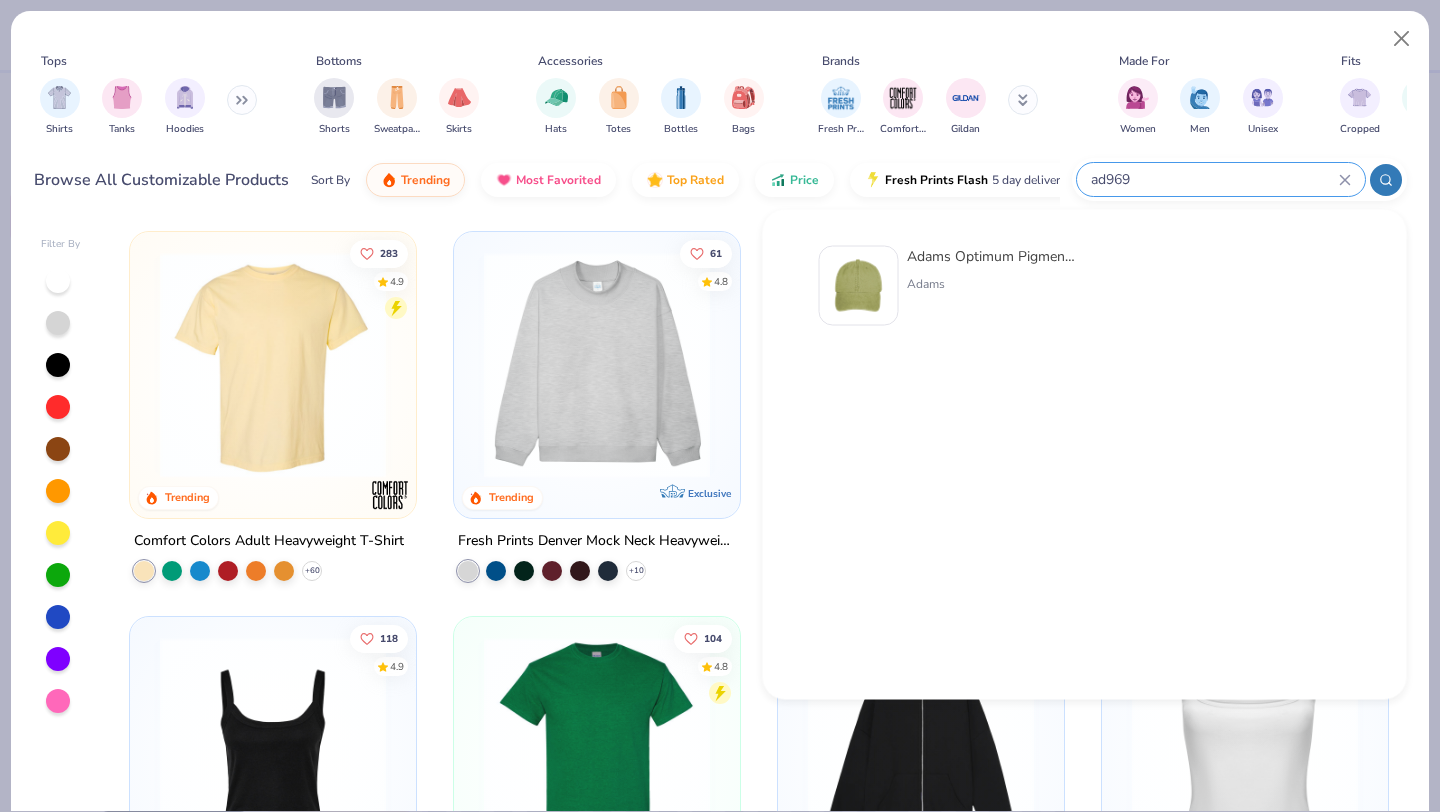 click on "Adams Optimum Pigment Dyed-Cap Adams" at bounding box center (991, 286) 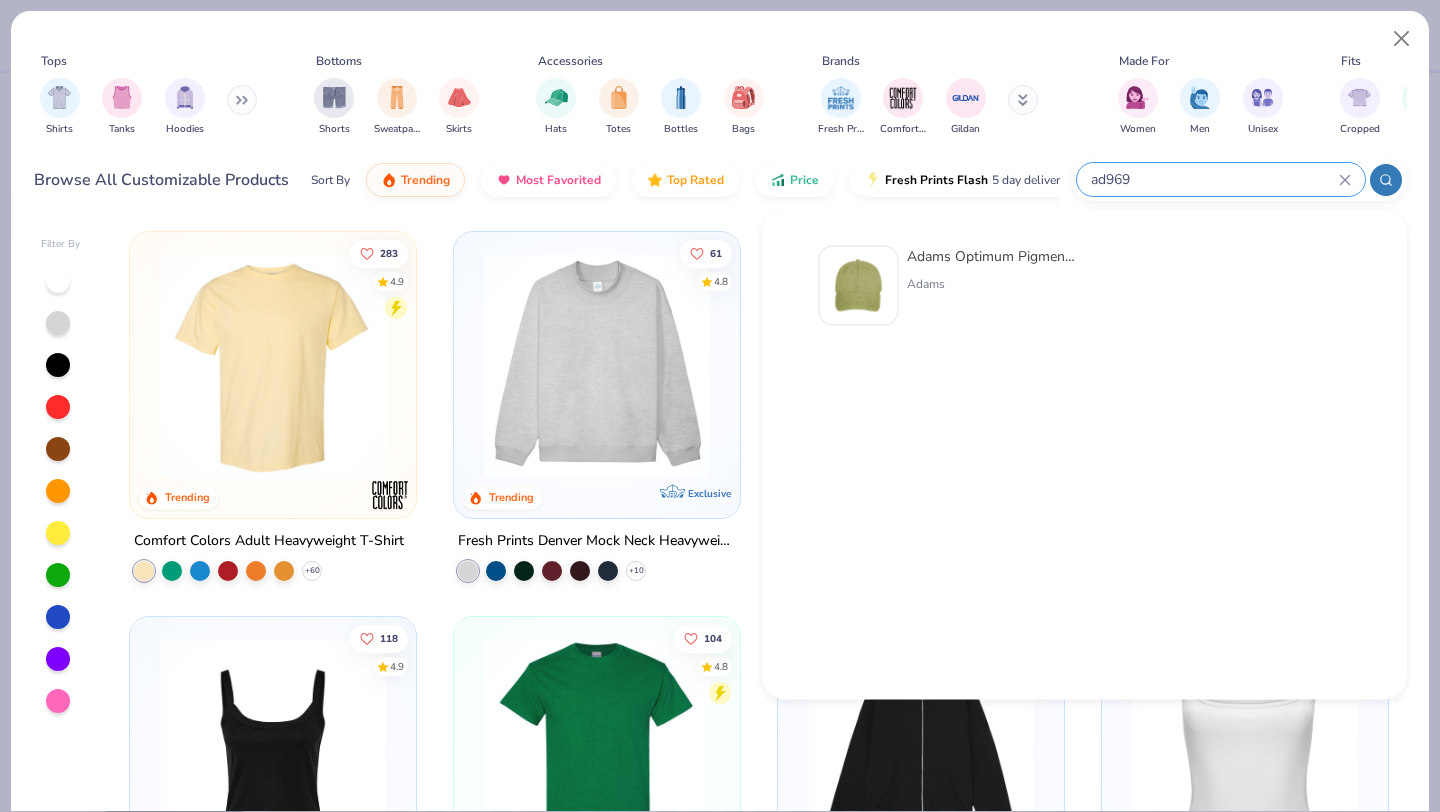 type 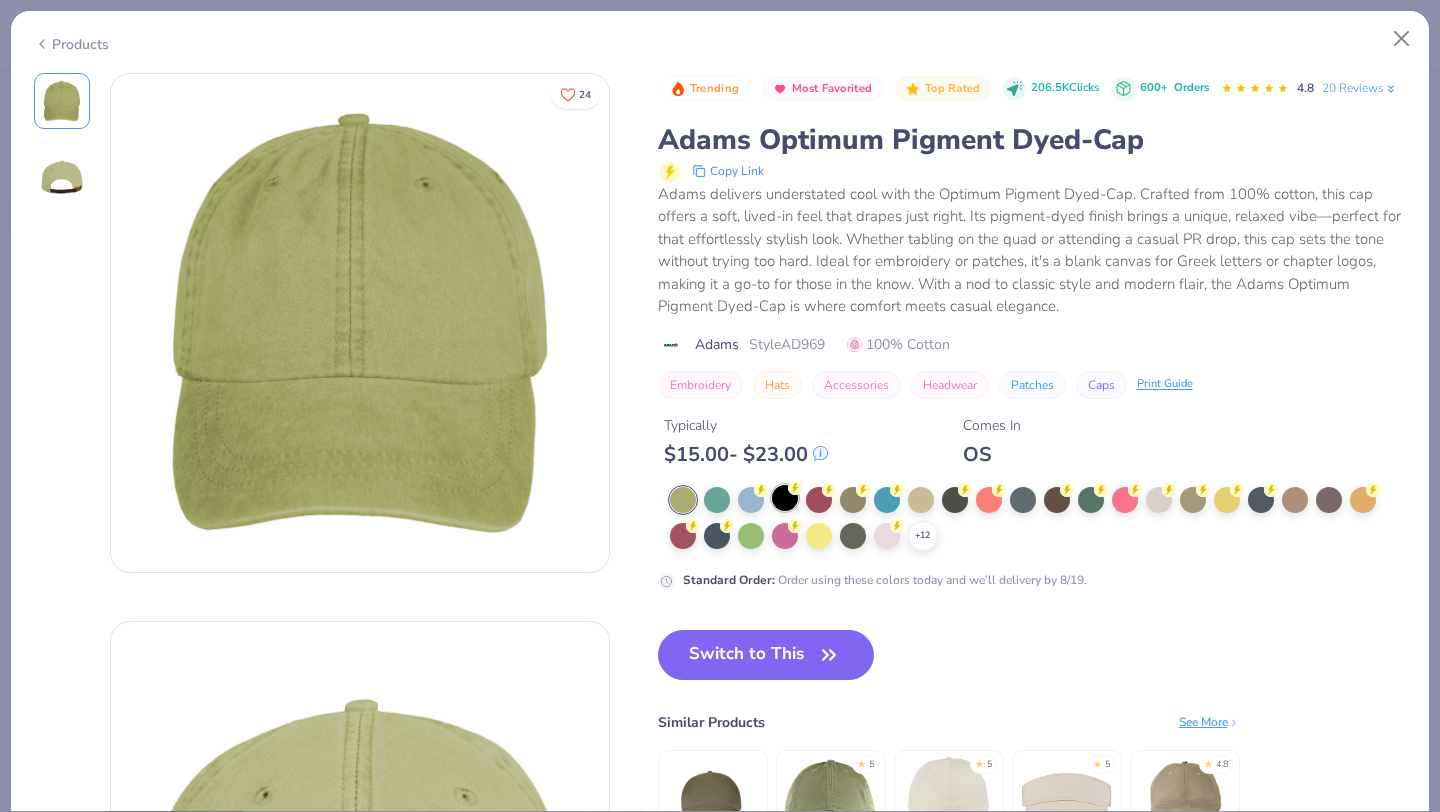 click 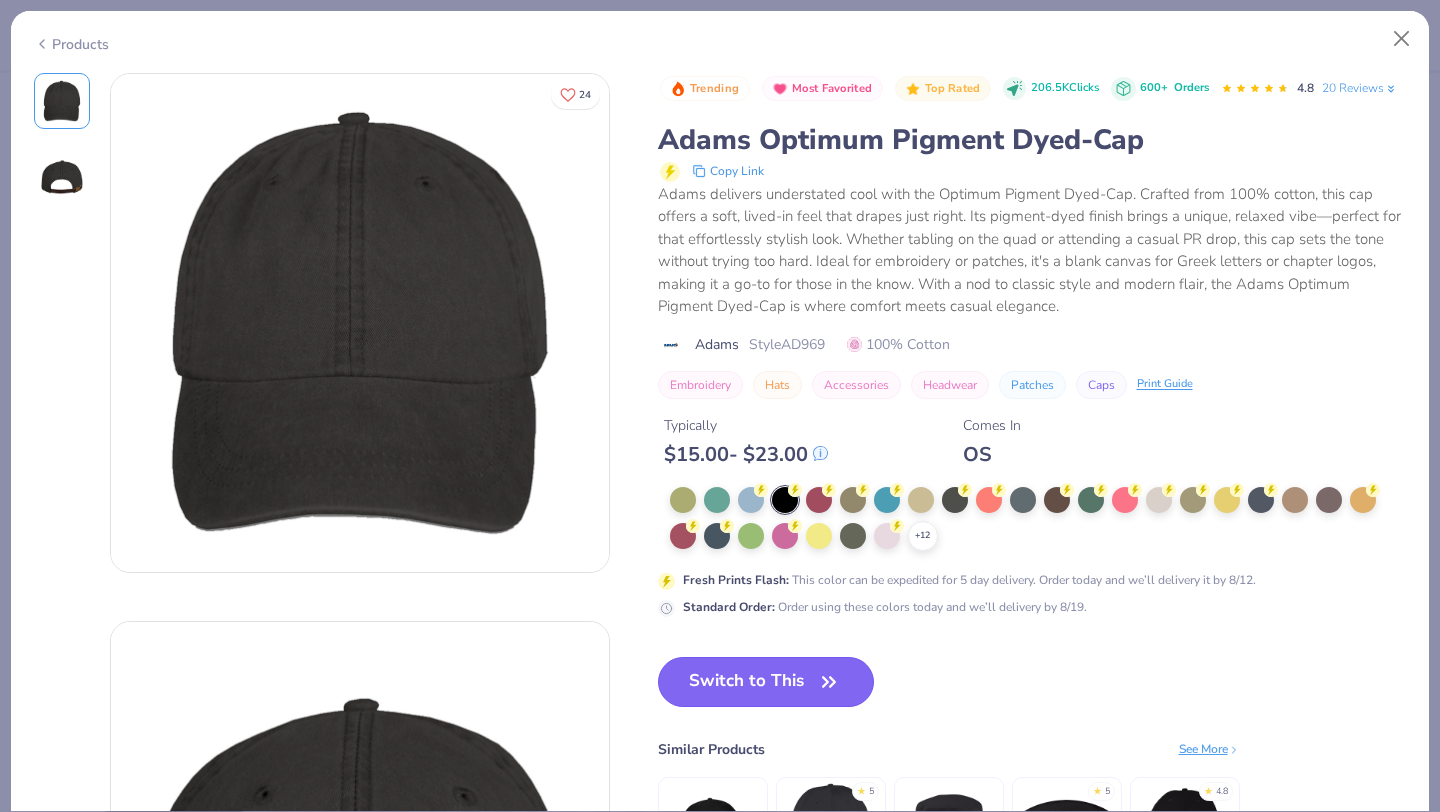 click on "Switch to This" at bounding box center (766, 682) 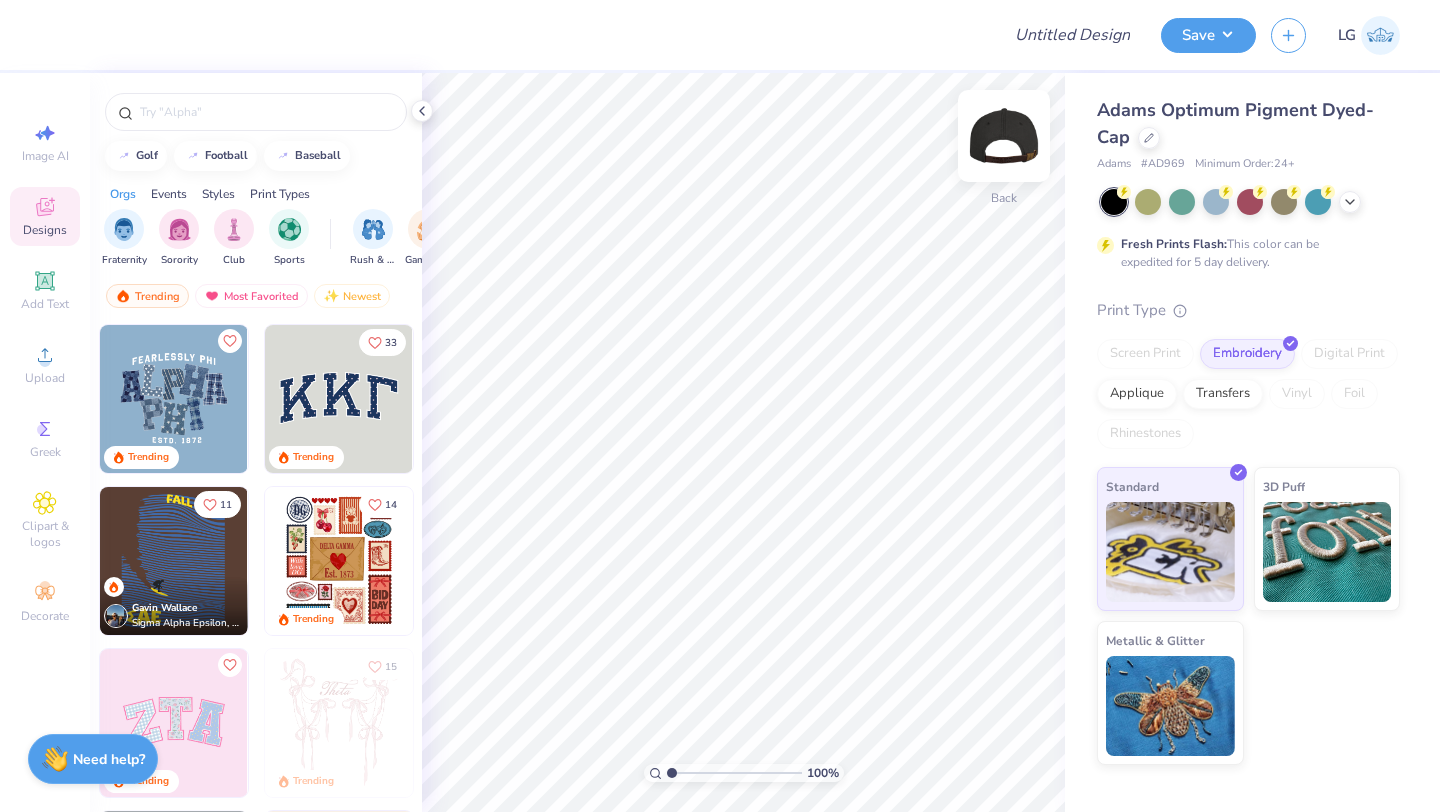 click at bounding box center (1004, 136) 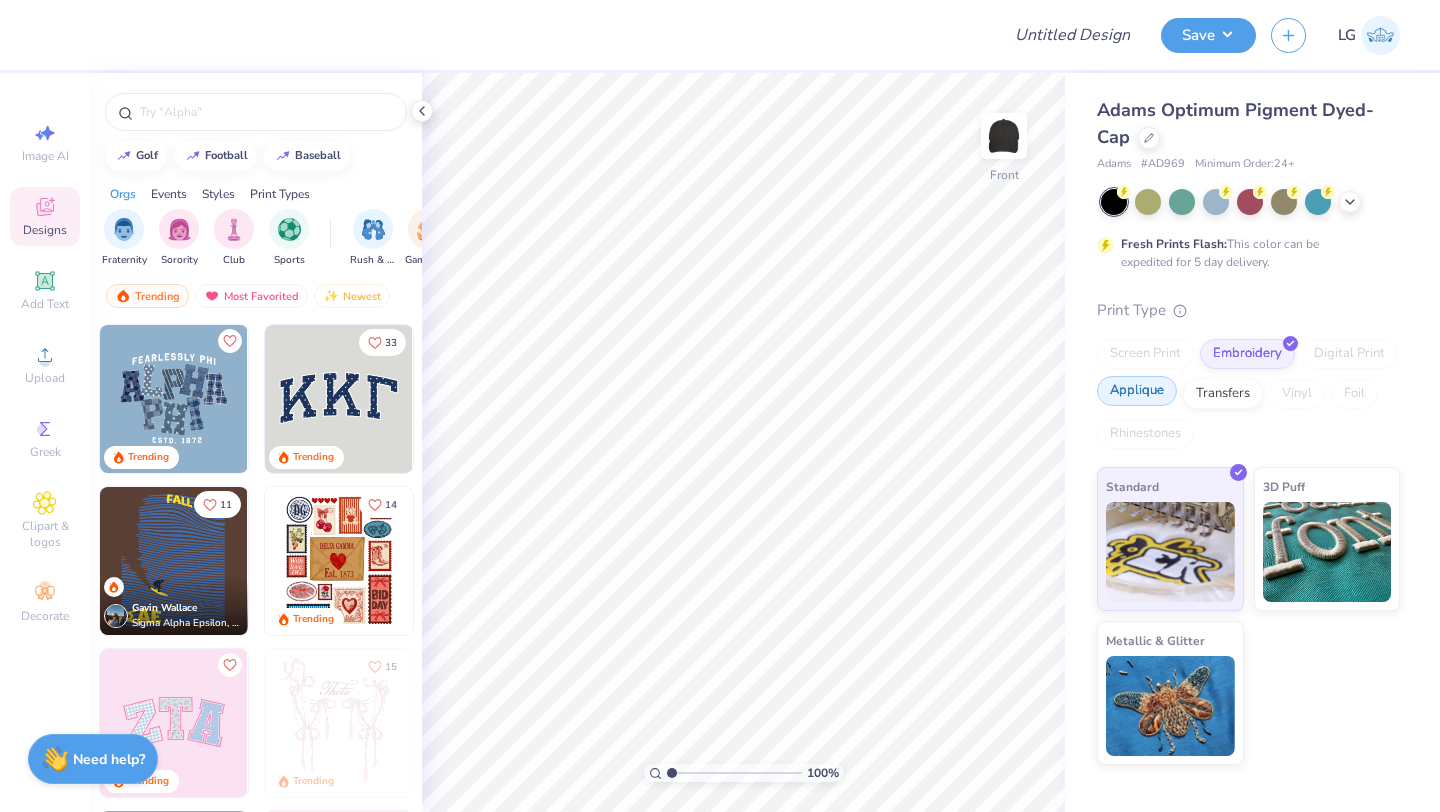 click on "Applique" at bounding box center [1137, 391] 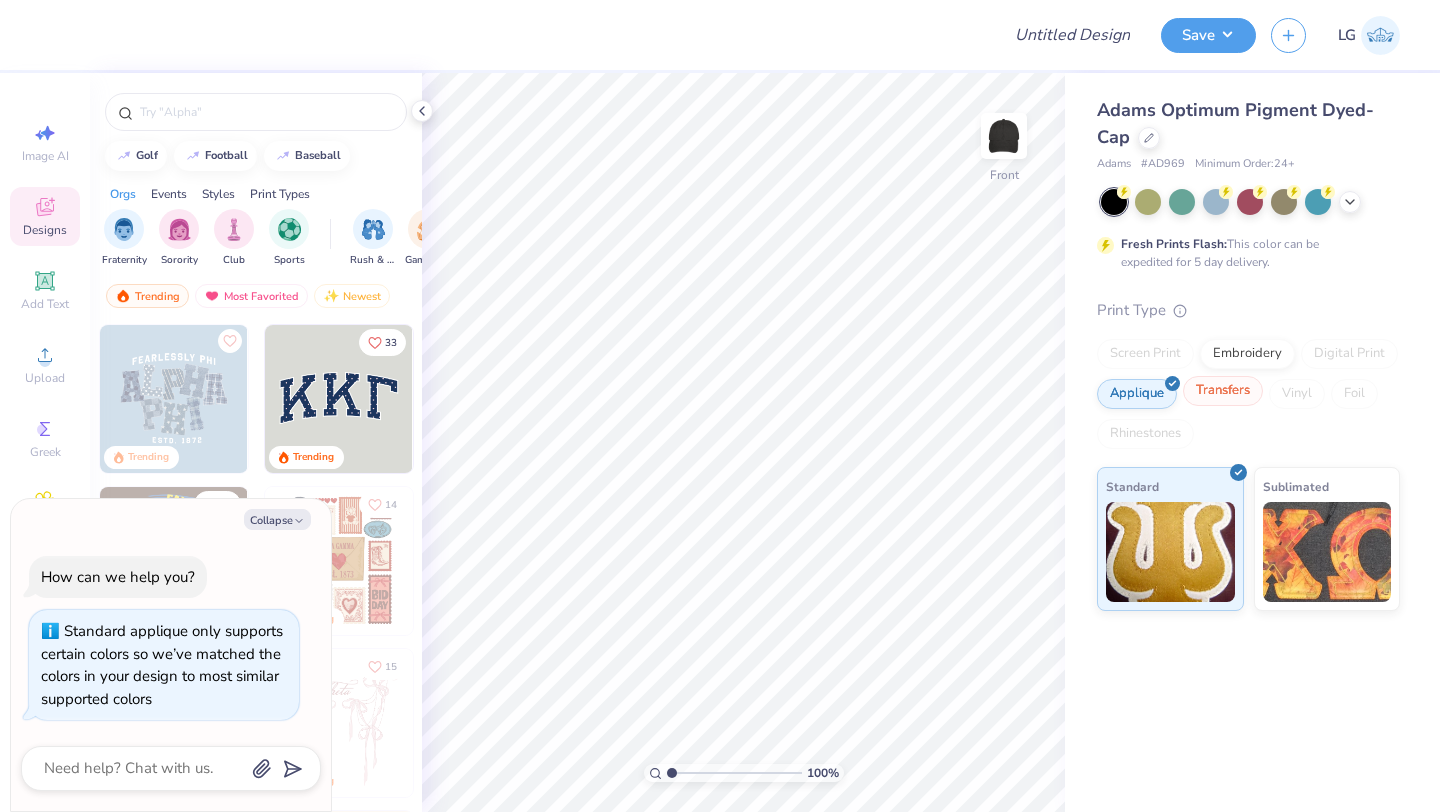 click on "Transfers" at bounding box center [1223, 391] 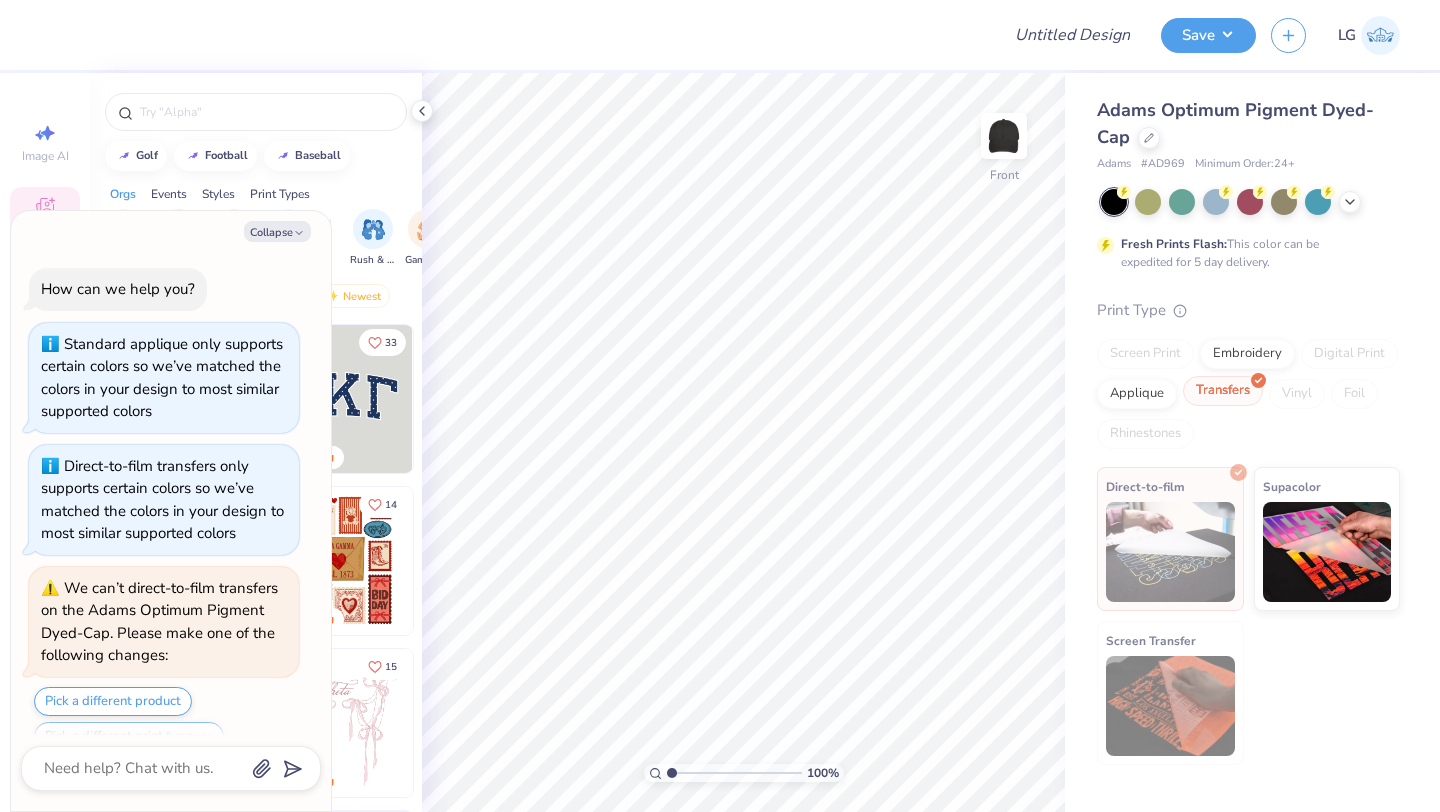 scroll, scrollTop: 422, scrollLeft: 0, axis: vertical 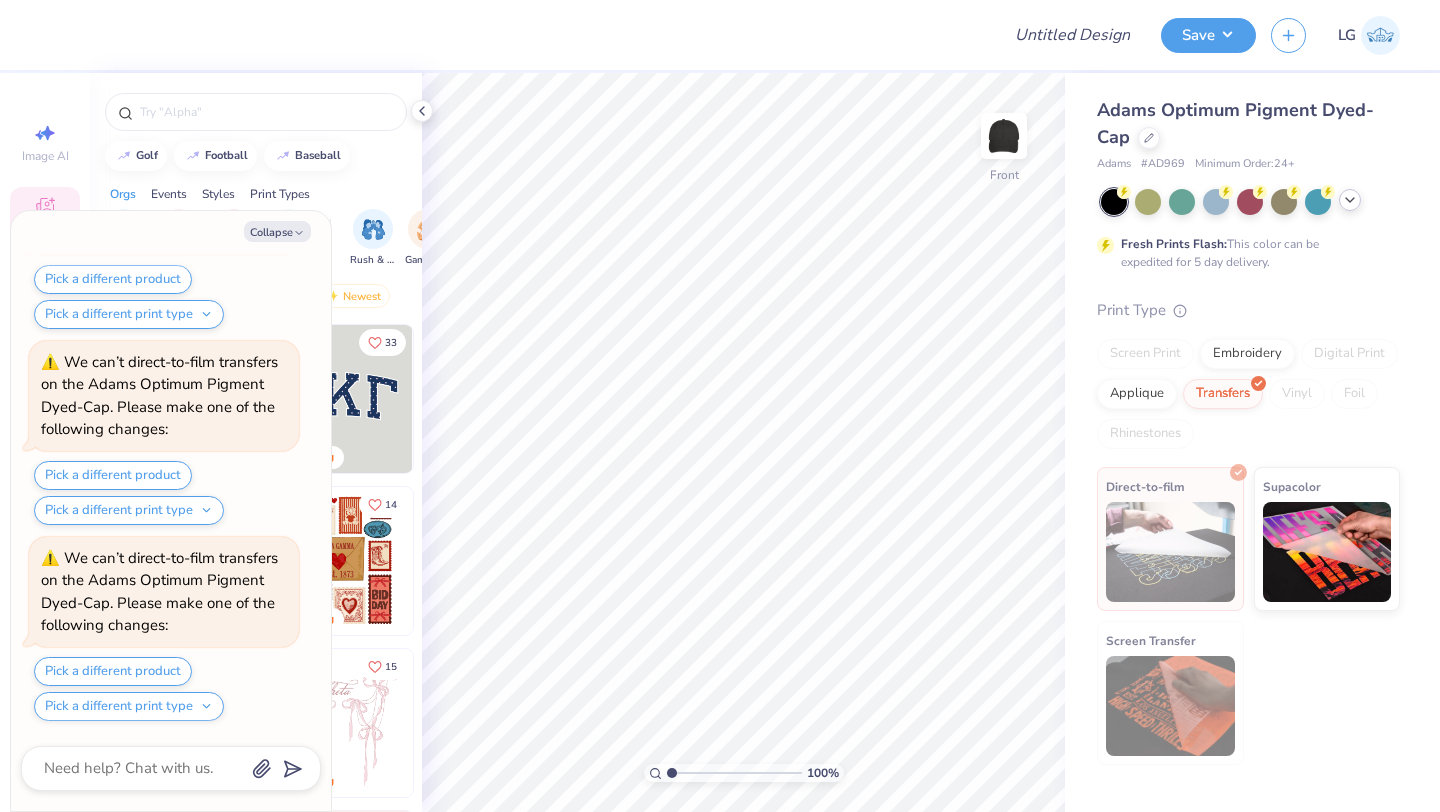 click at bounding box center (1350, 200) 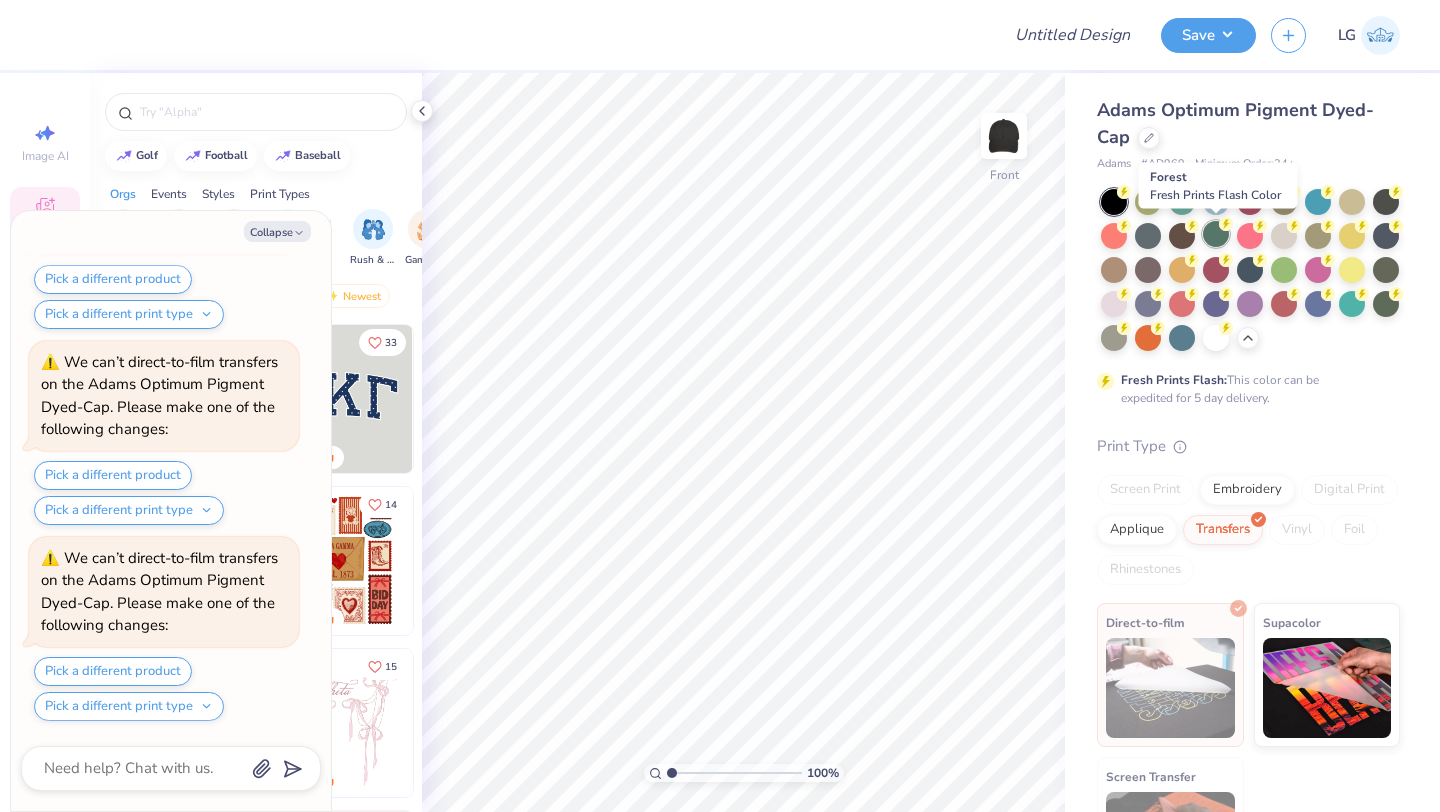 click at bounding box center [1216, 234] 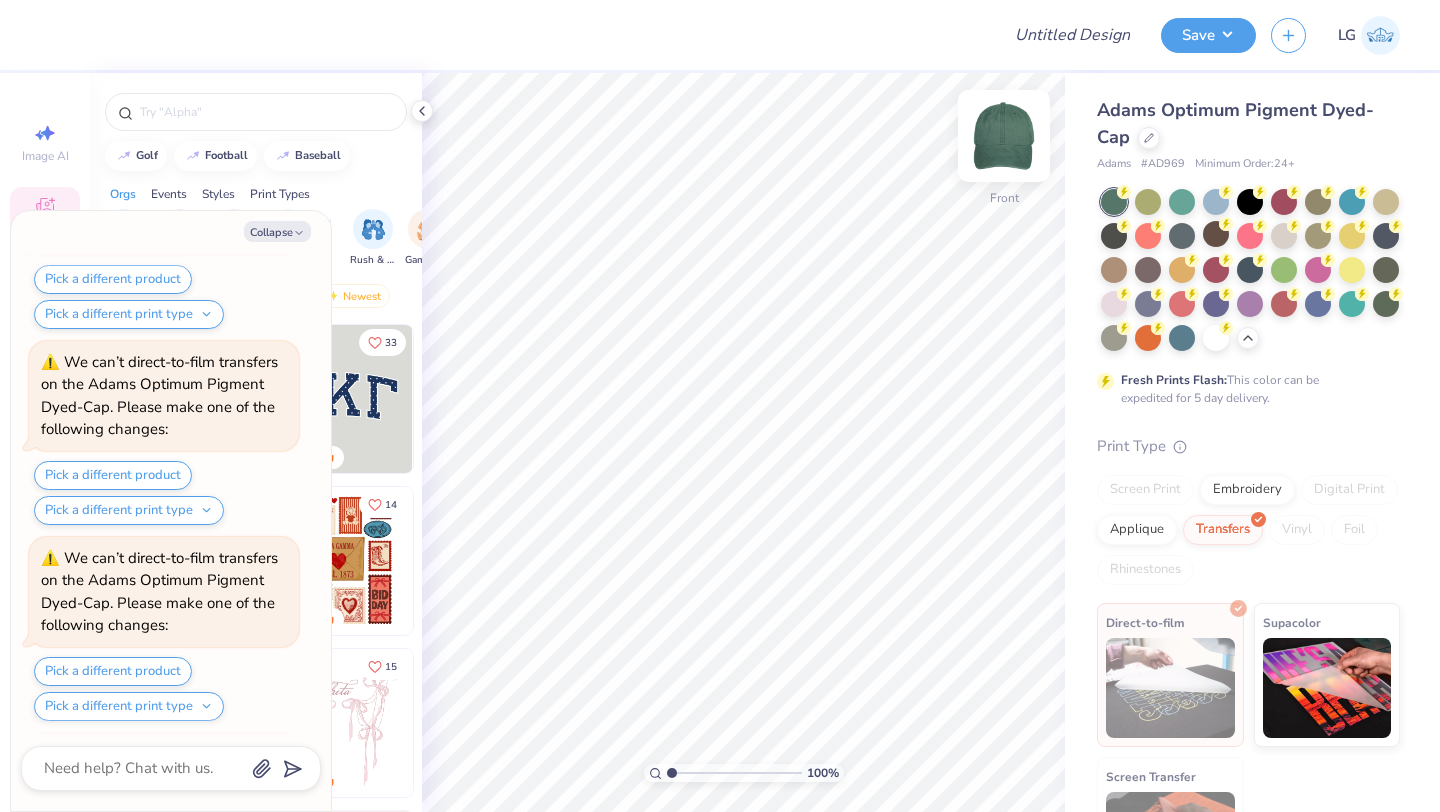 scroll, scrollTop: 814, scrollLeft: 0, axis: vertical 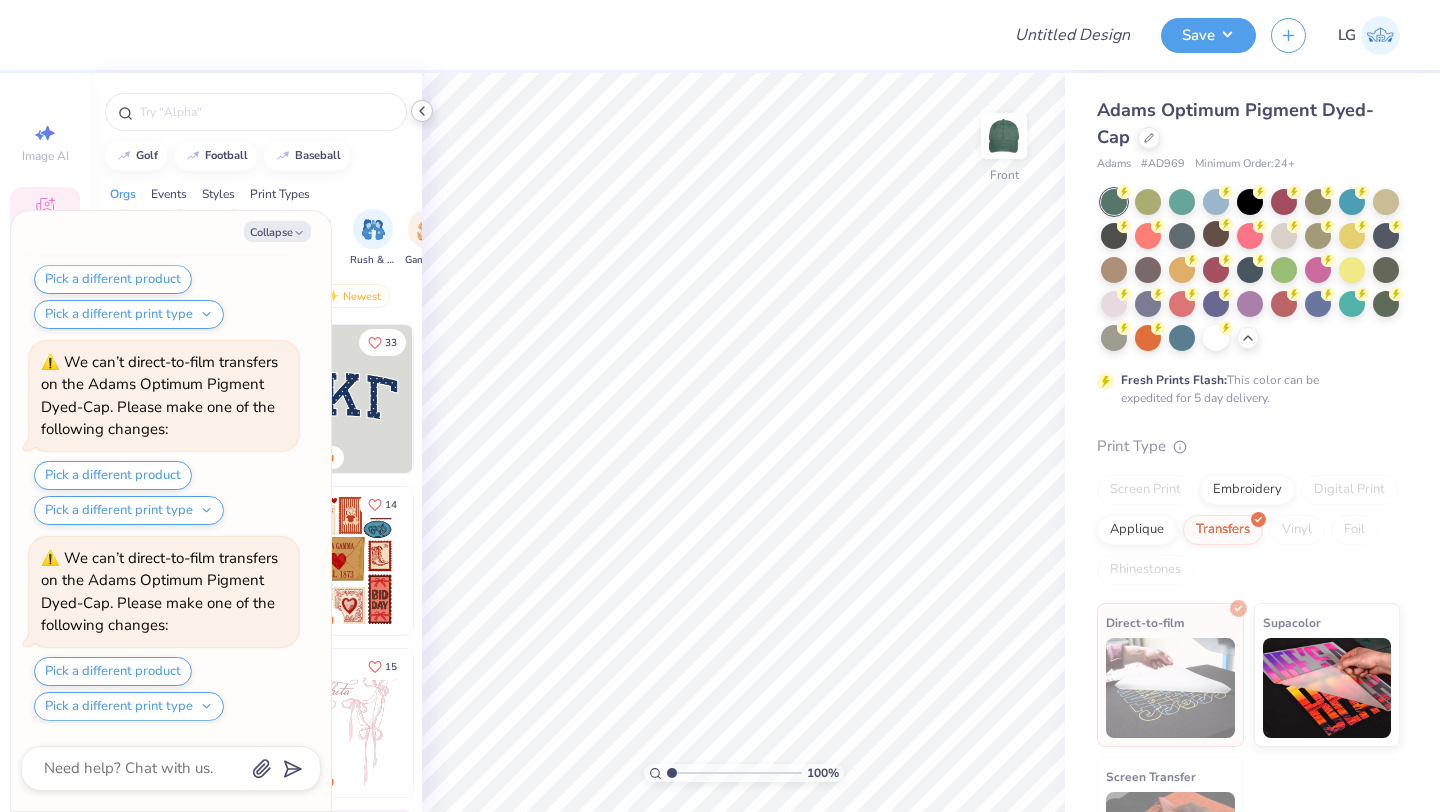 click 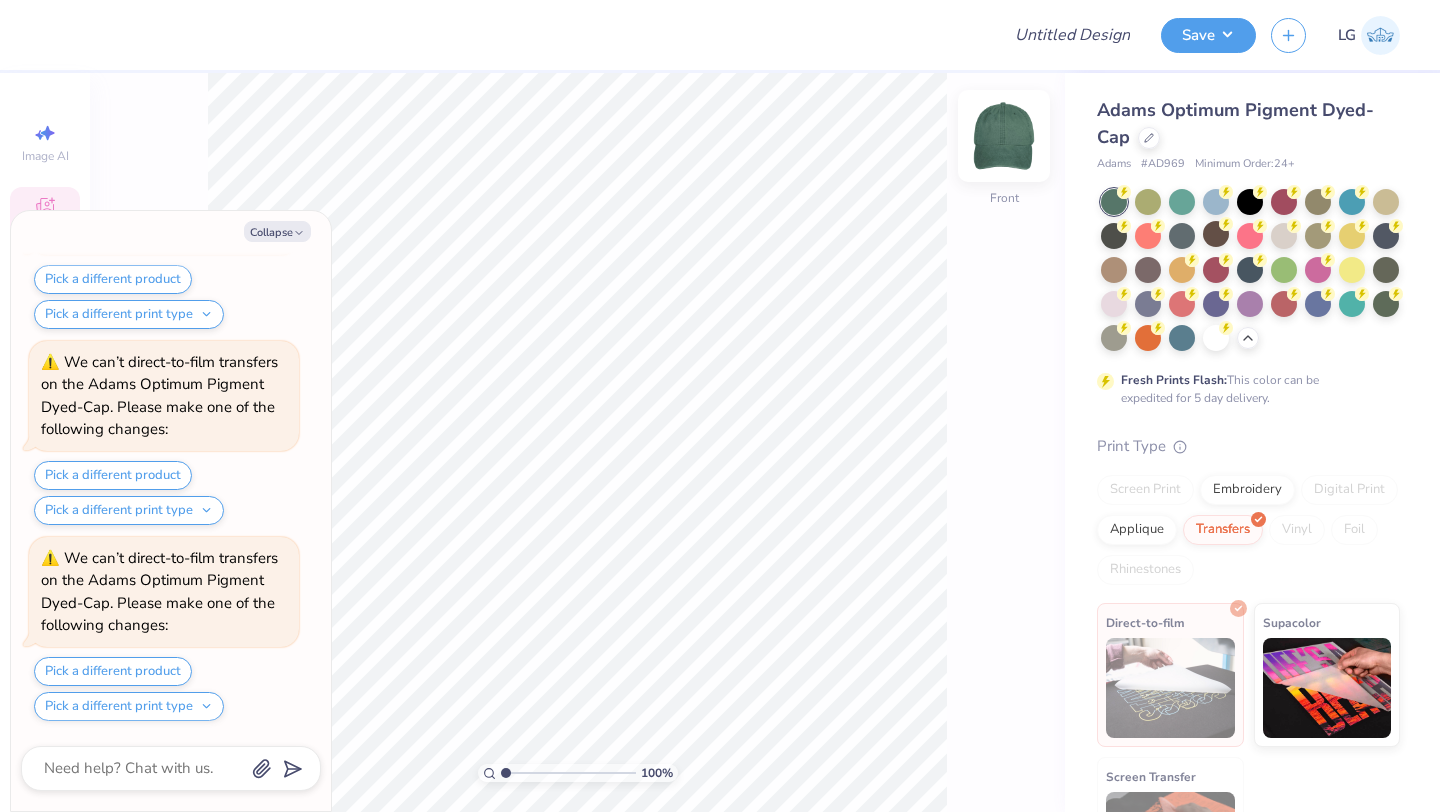 click at bounding box center (1004, 136) 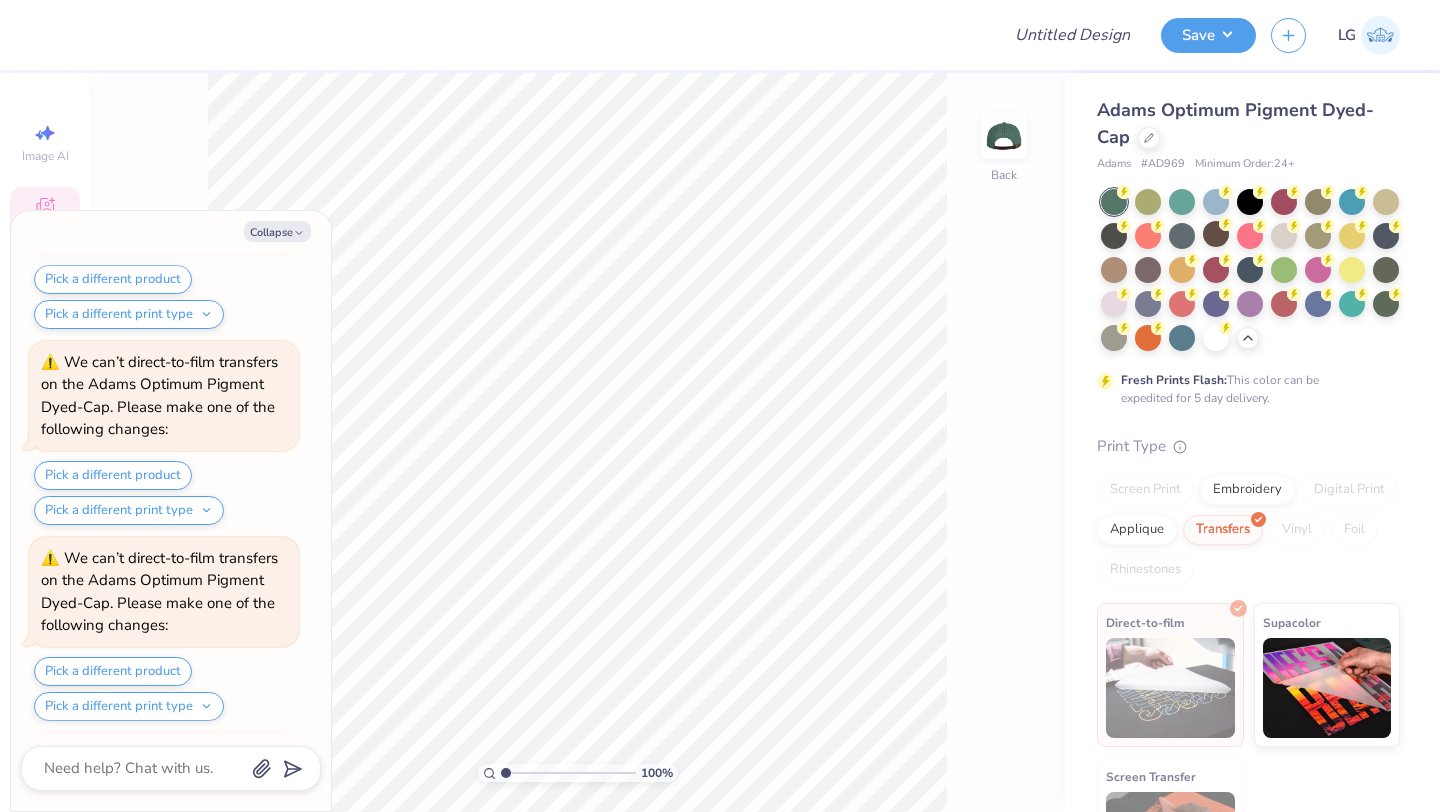 scroll, scrollTop: 1206, scrollLeft: 0, axis: vertical 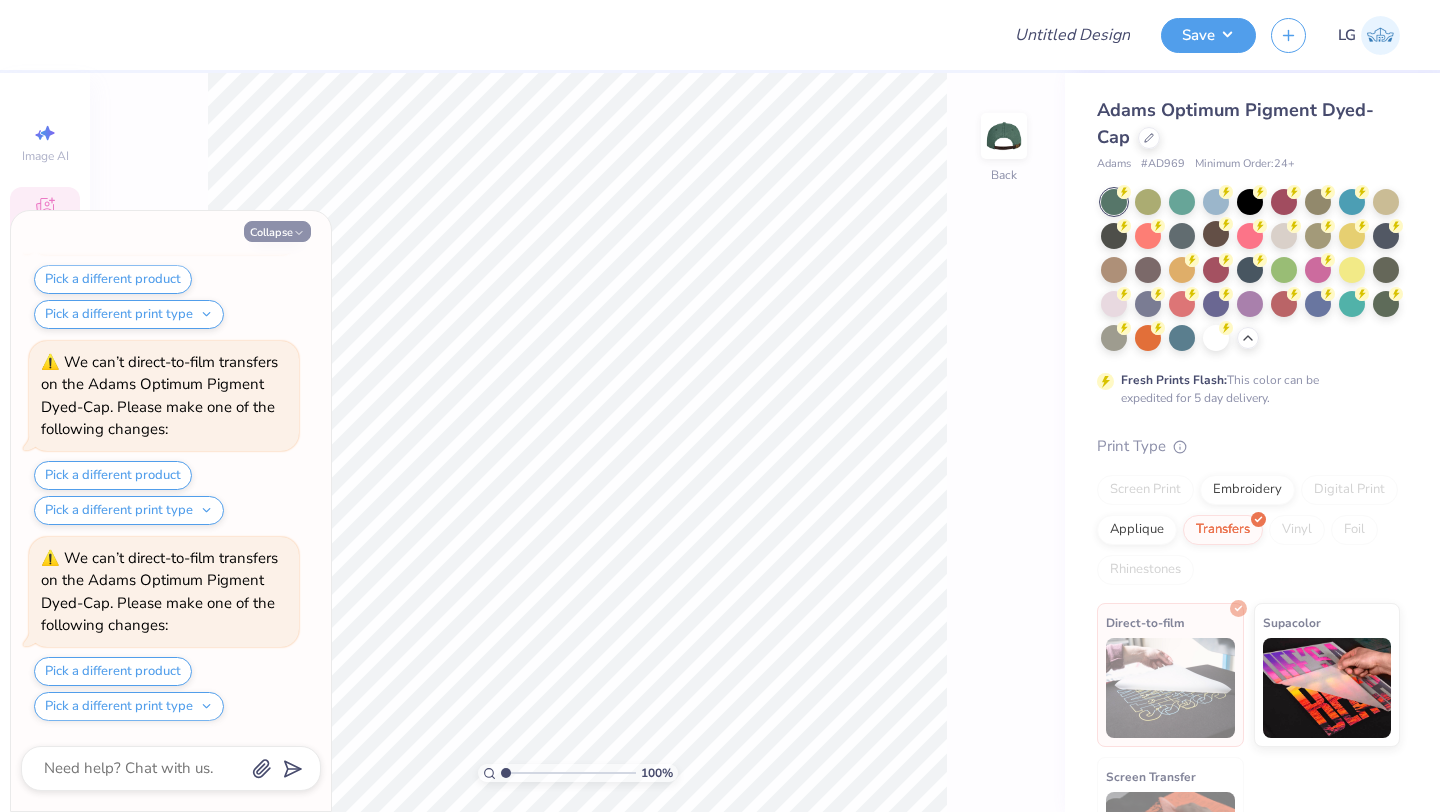 click on "Collapse" at bounding box center (277, 231) 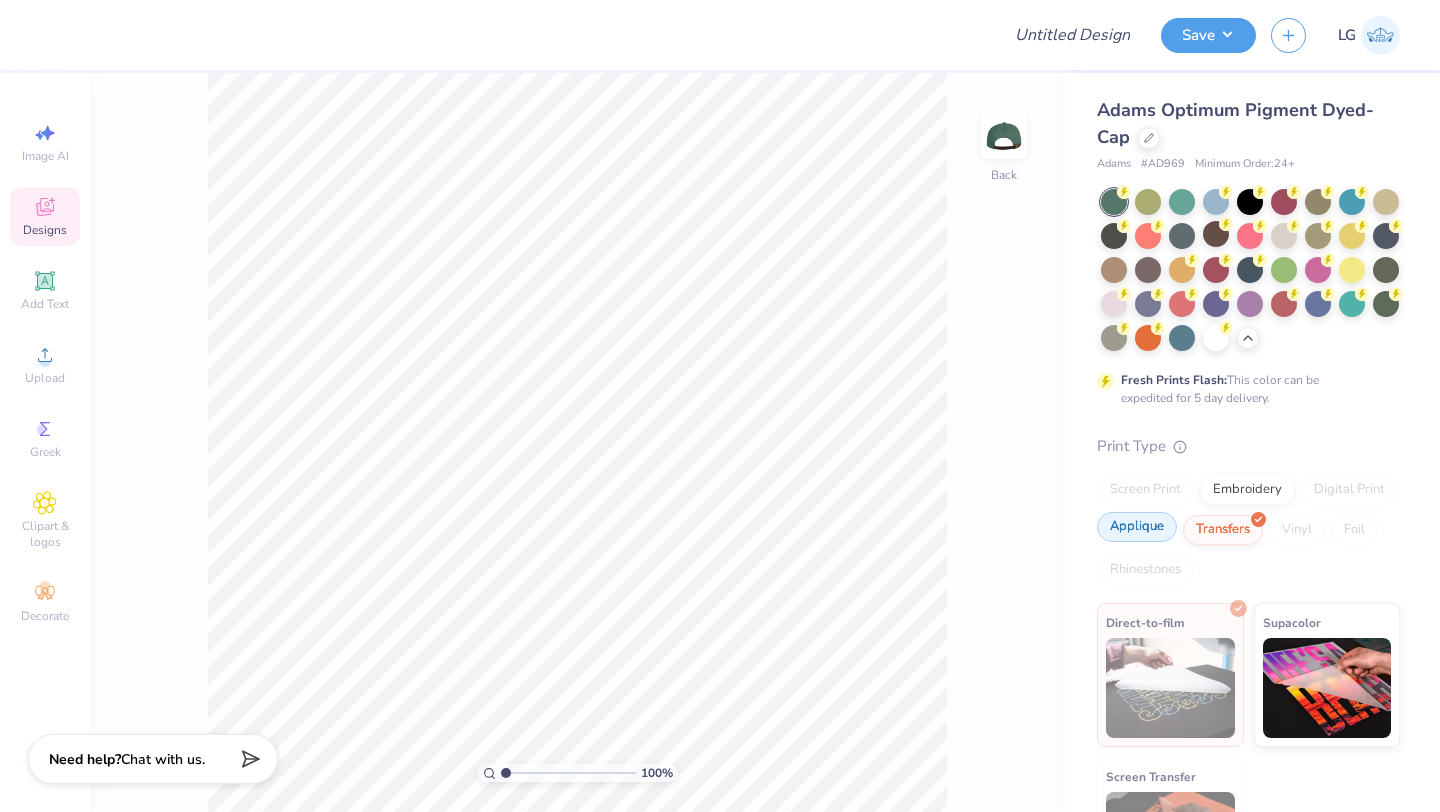 click on "Applique" at bounding box center [1137, 527] 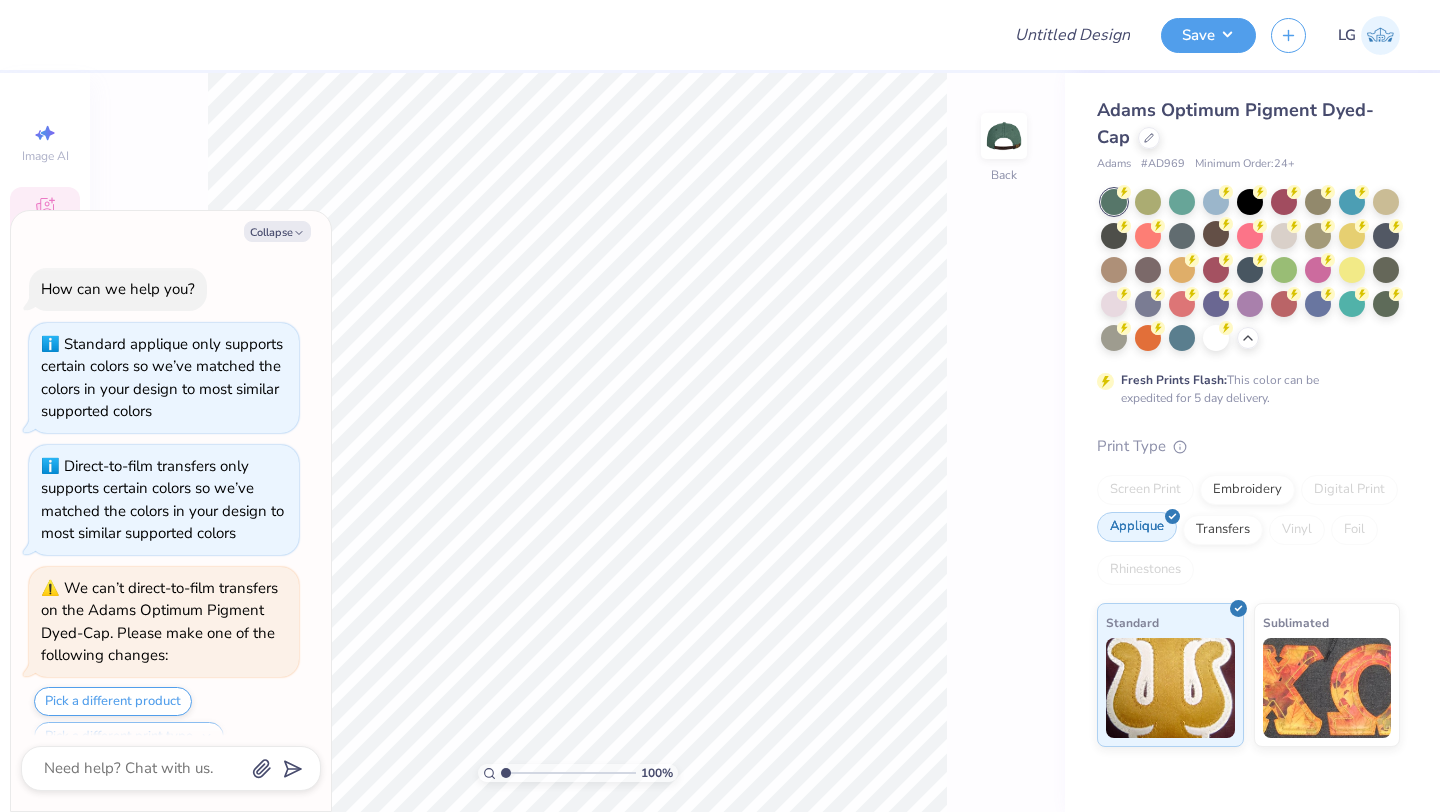 scroll, scrollTop: 1524, scrollLeft: 0, axis: vertical 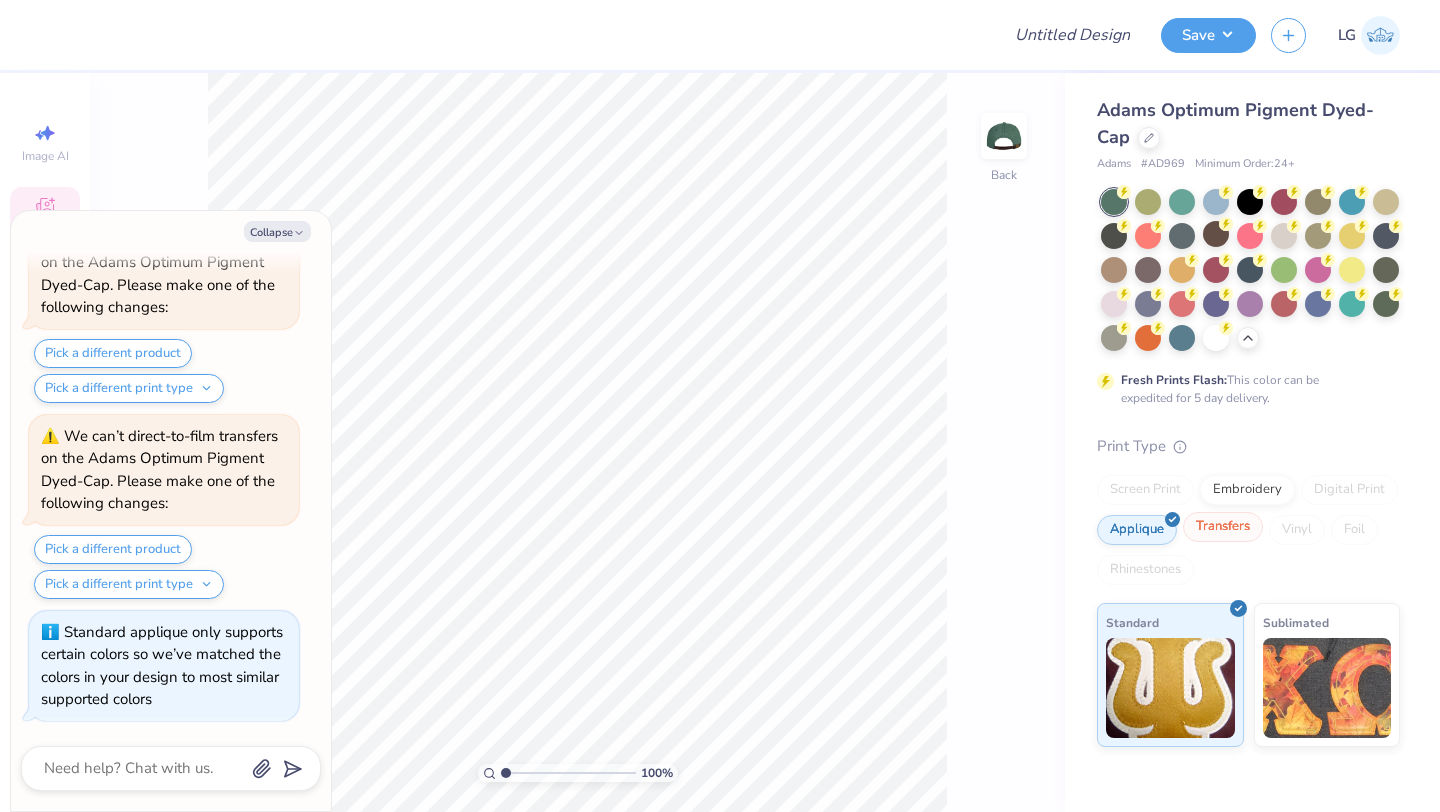 click on "Transfers" at bounding box center (1223, 527) 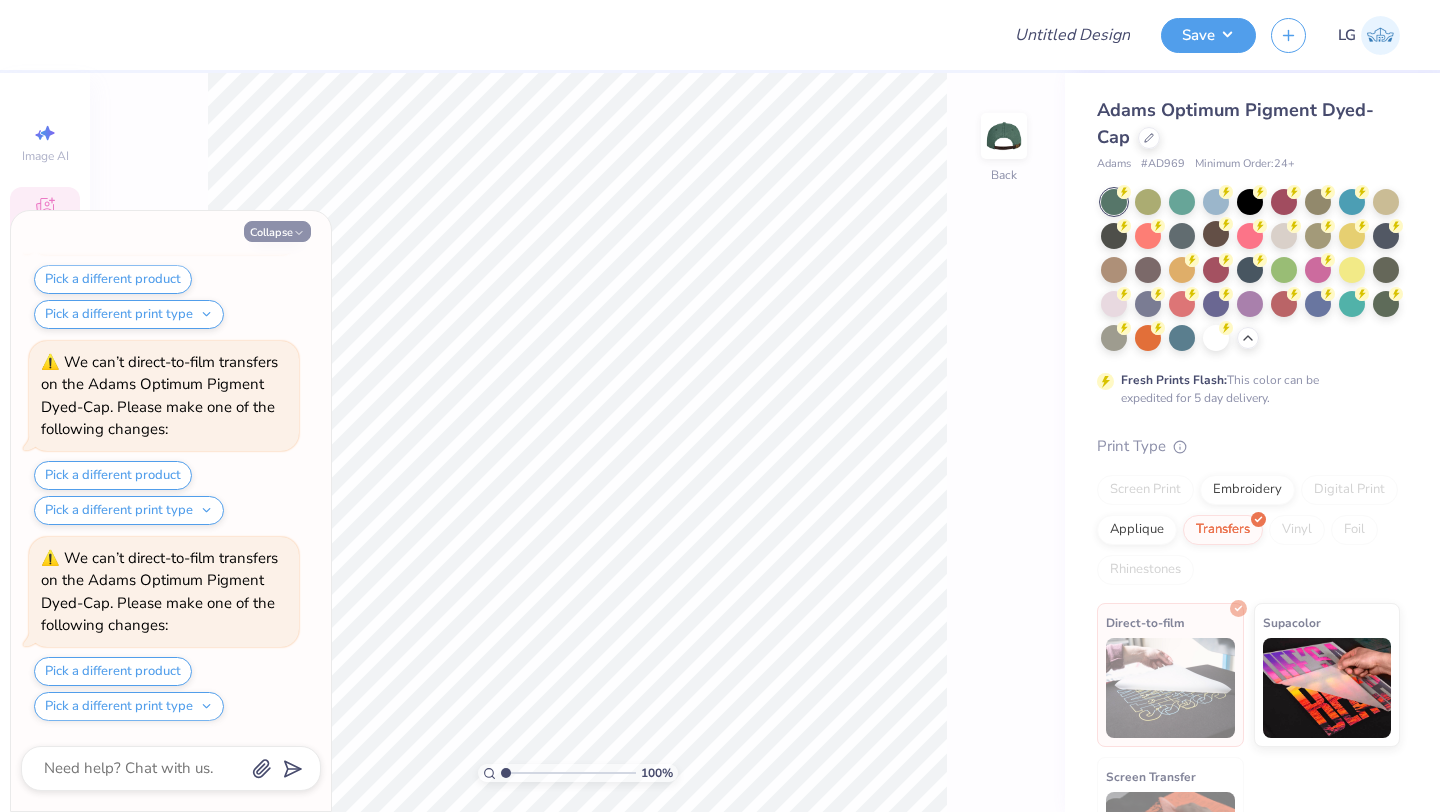 click 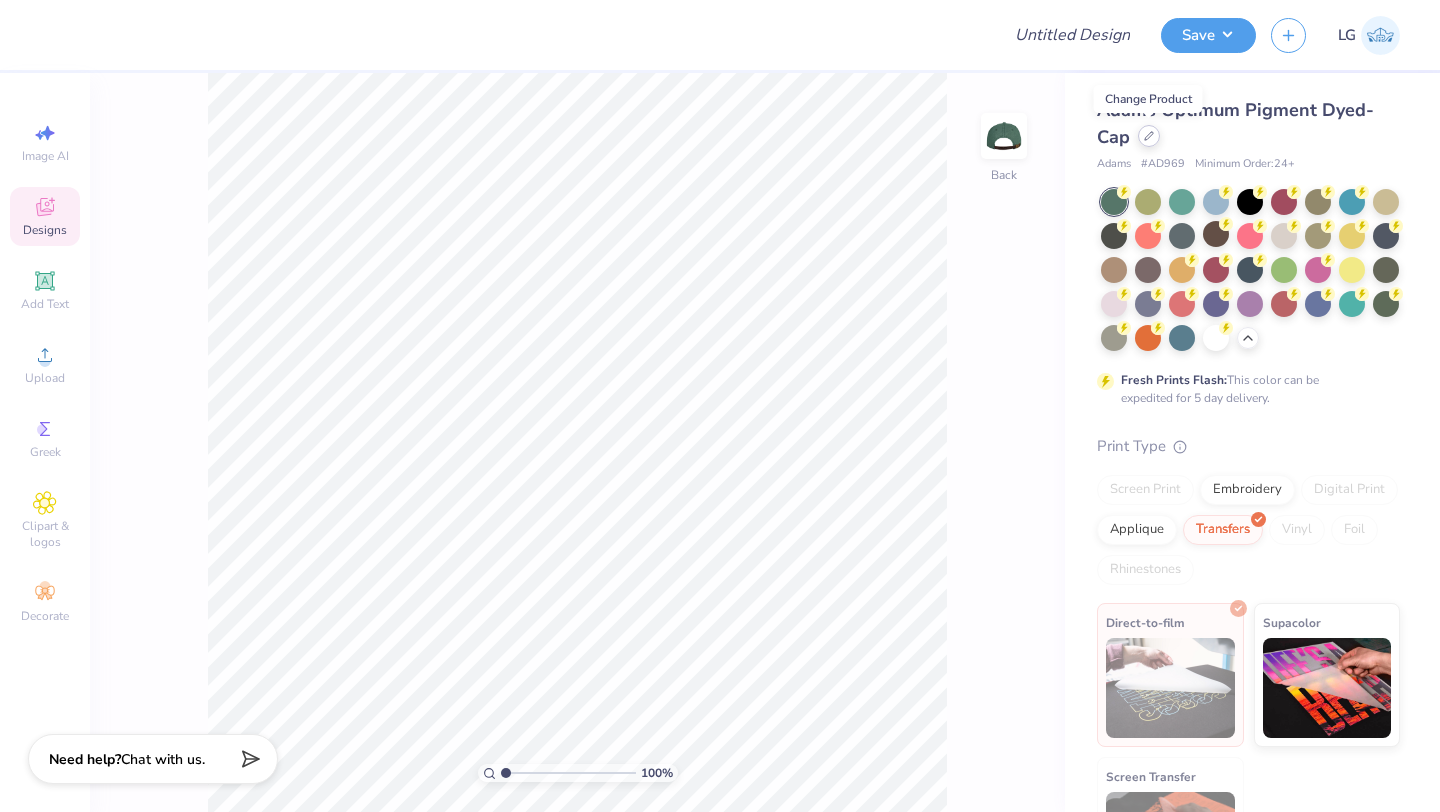 click 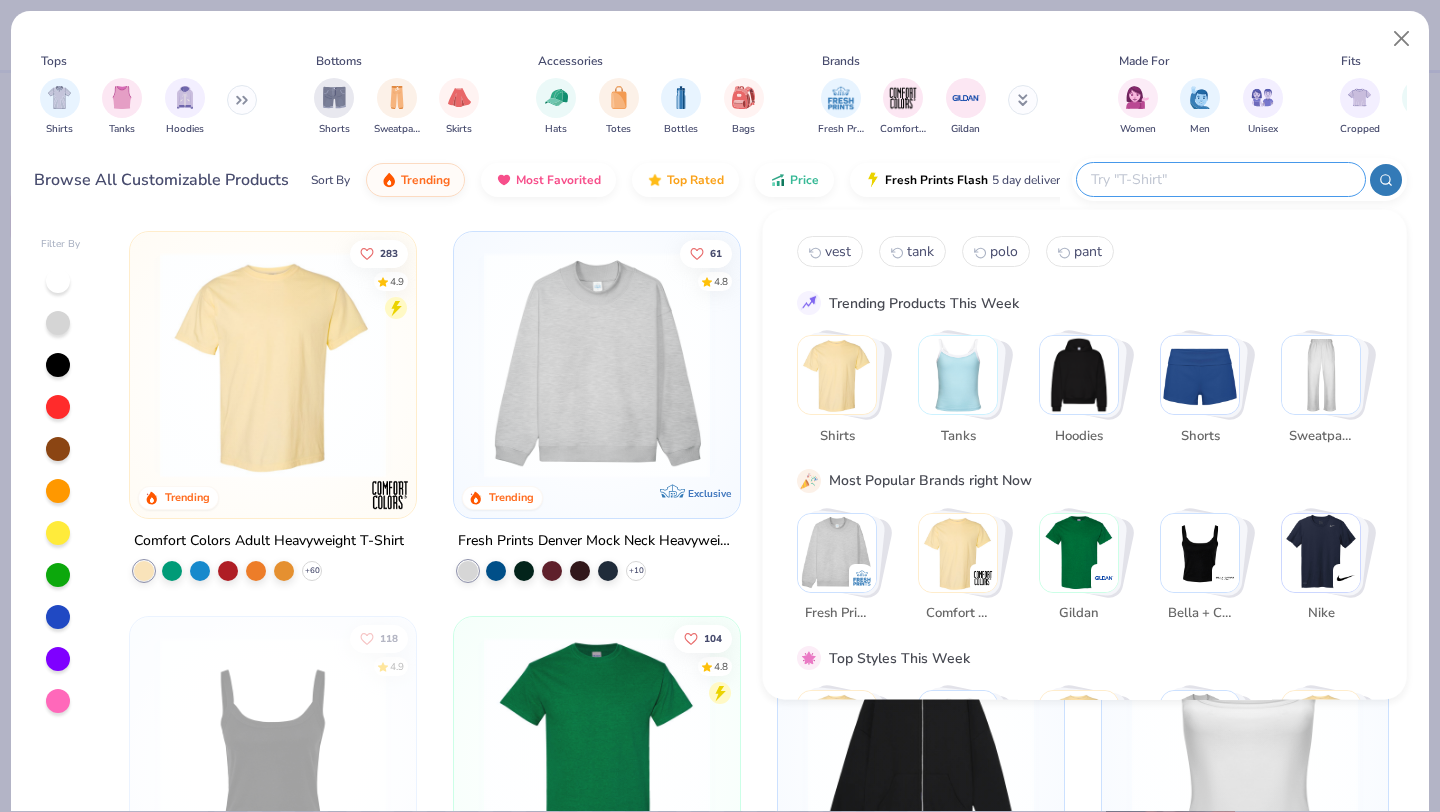 click at bounding box center [1220, 179] 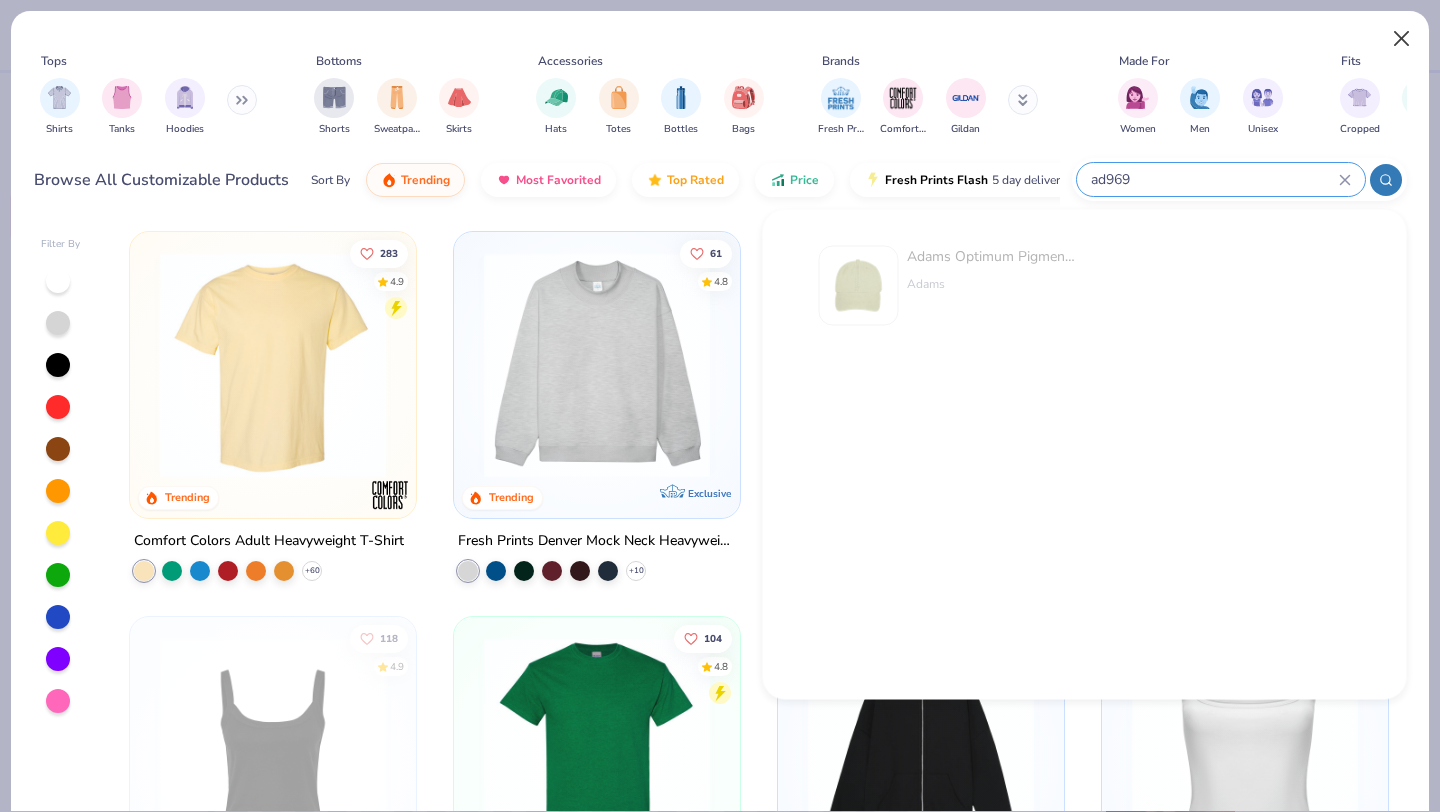 type on "ad969" 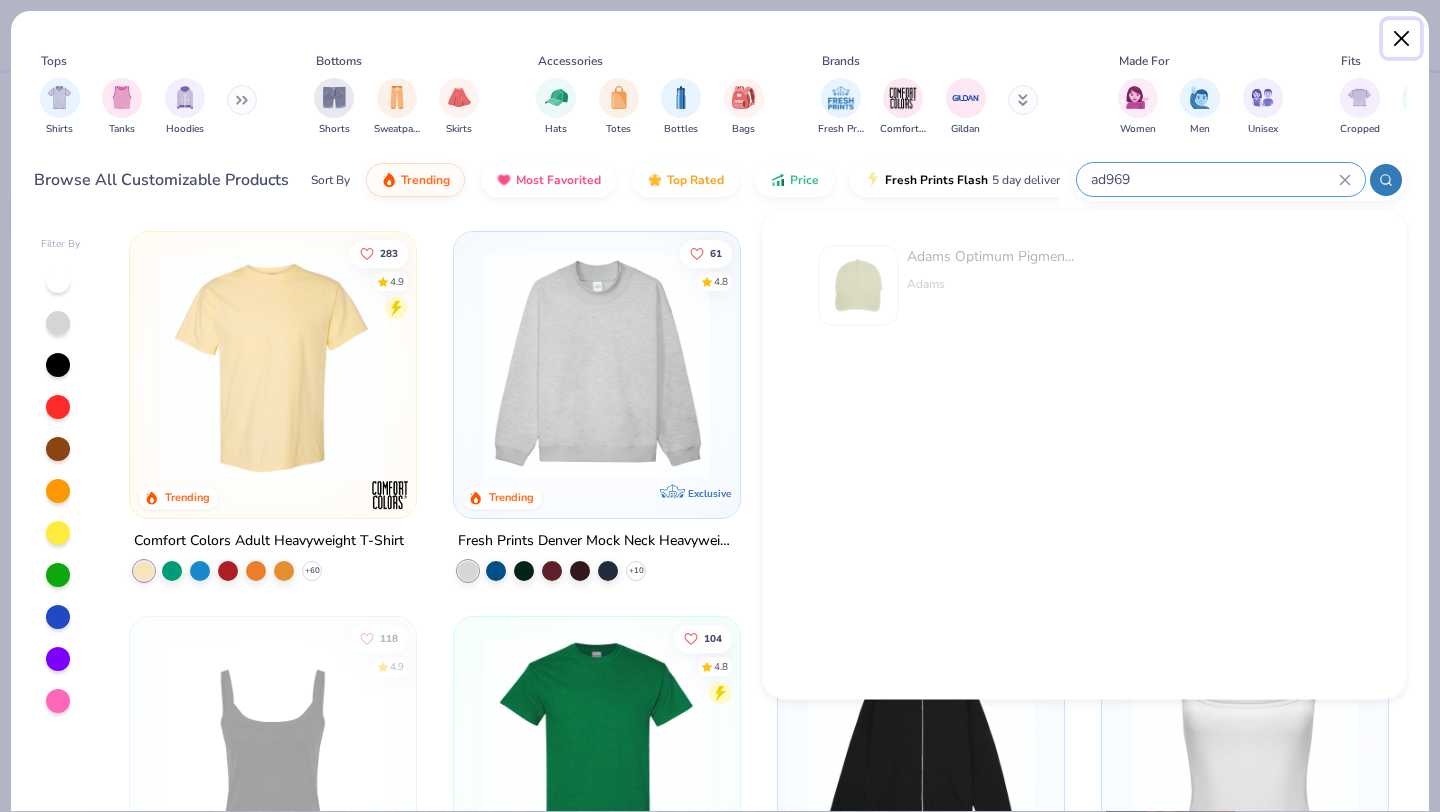 click at bounding box center (1402, 39) 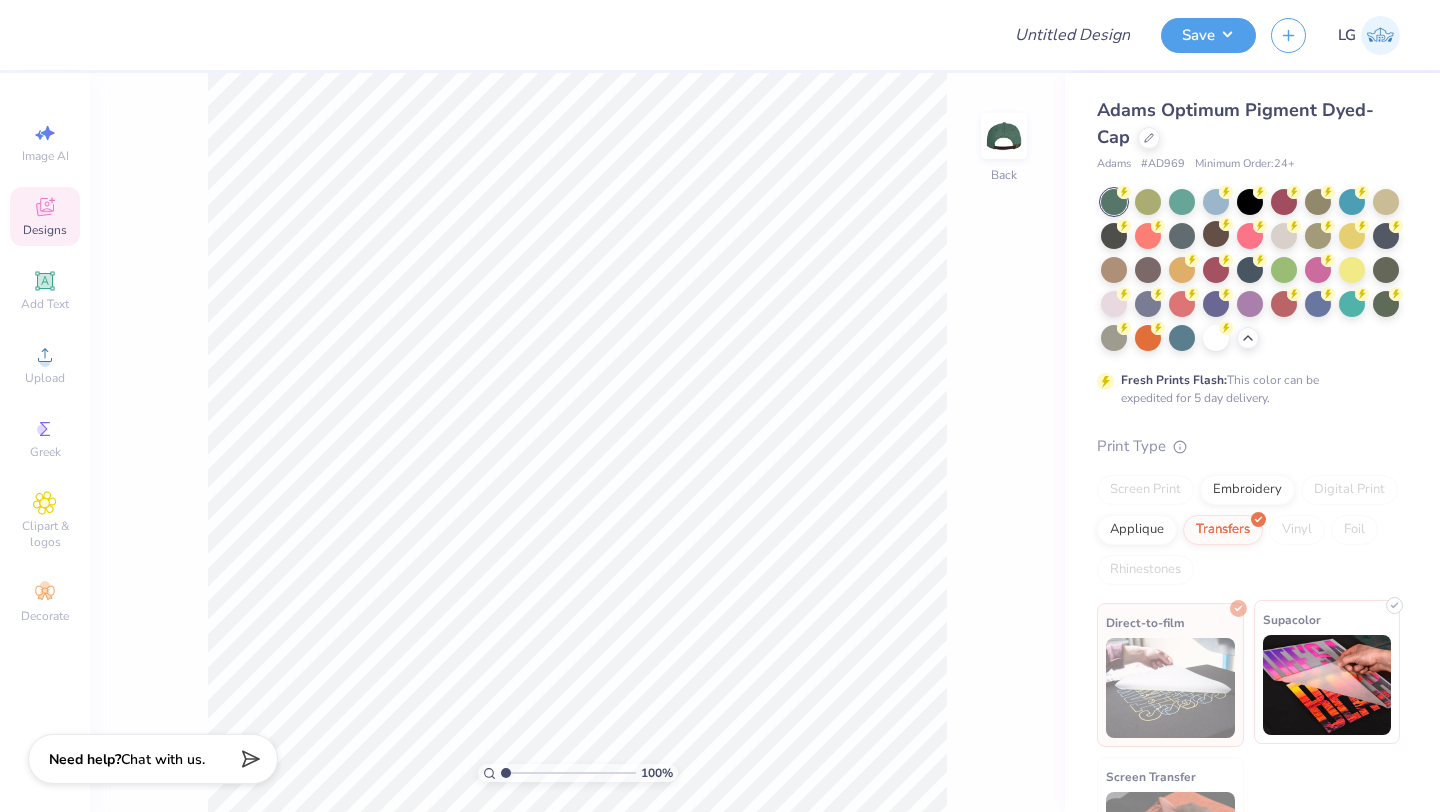click at bounding box center (1327, 685) 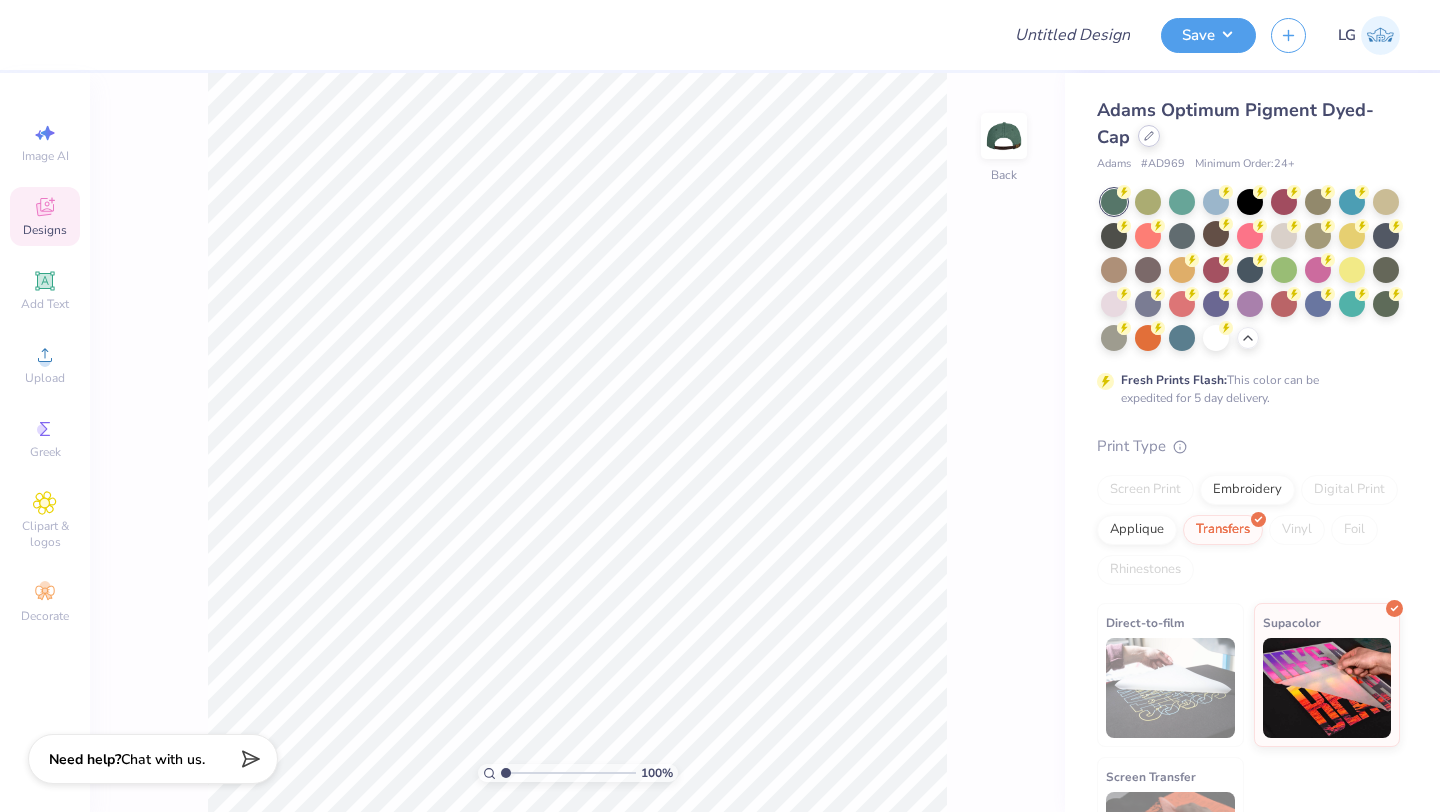 click 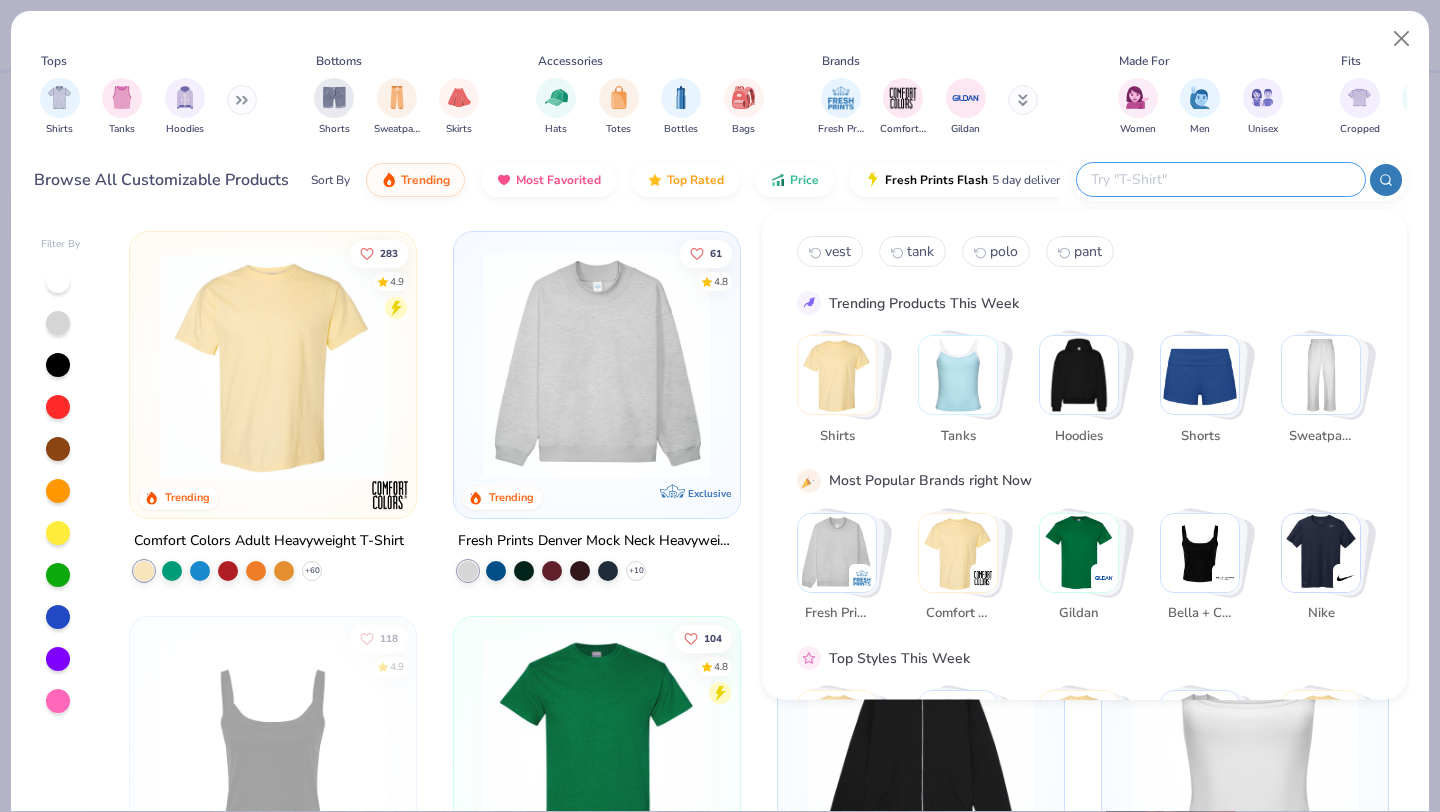 click at bounding box center (1220, 179) 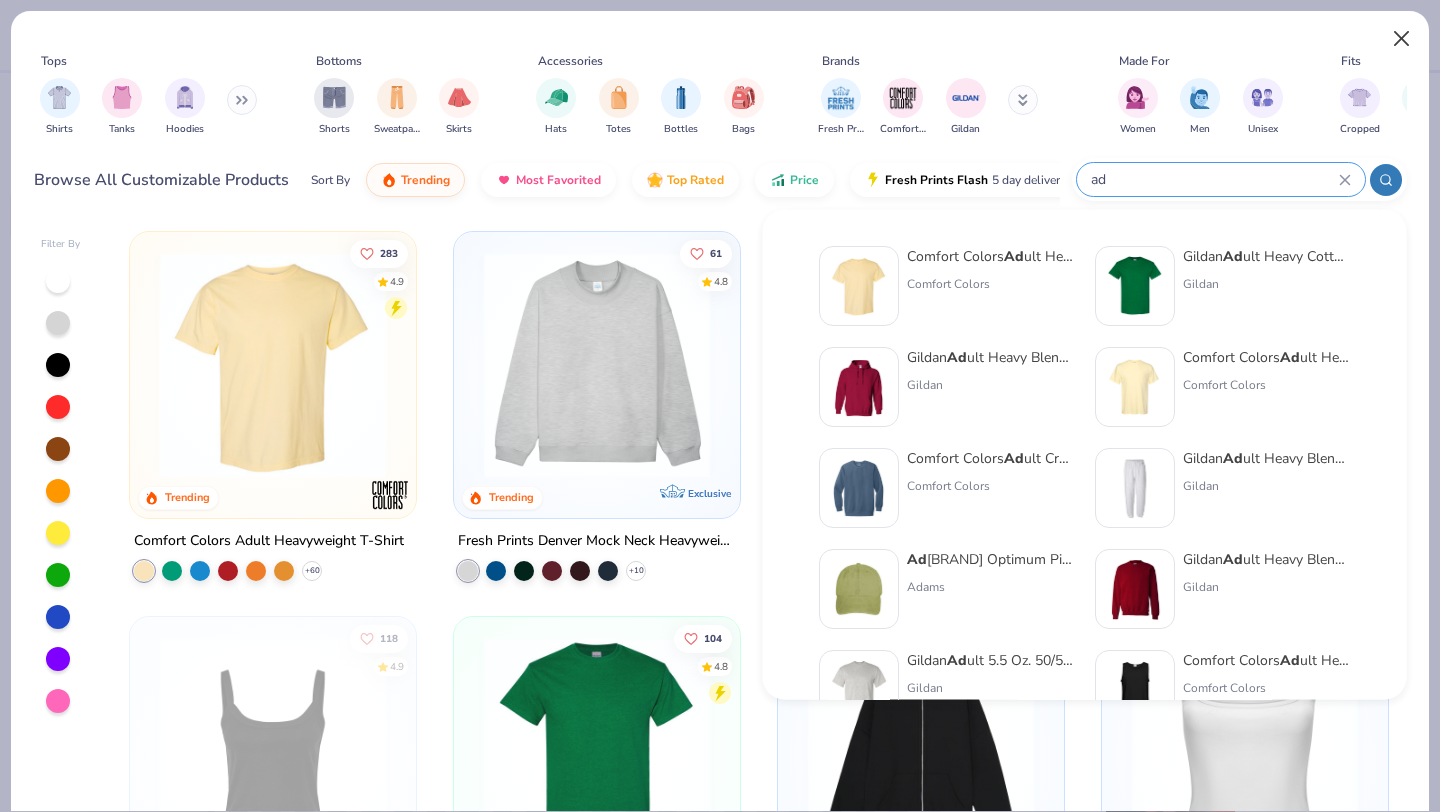 type on "ad" 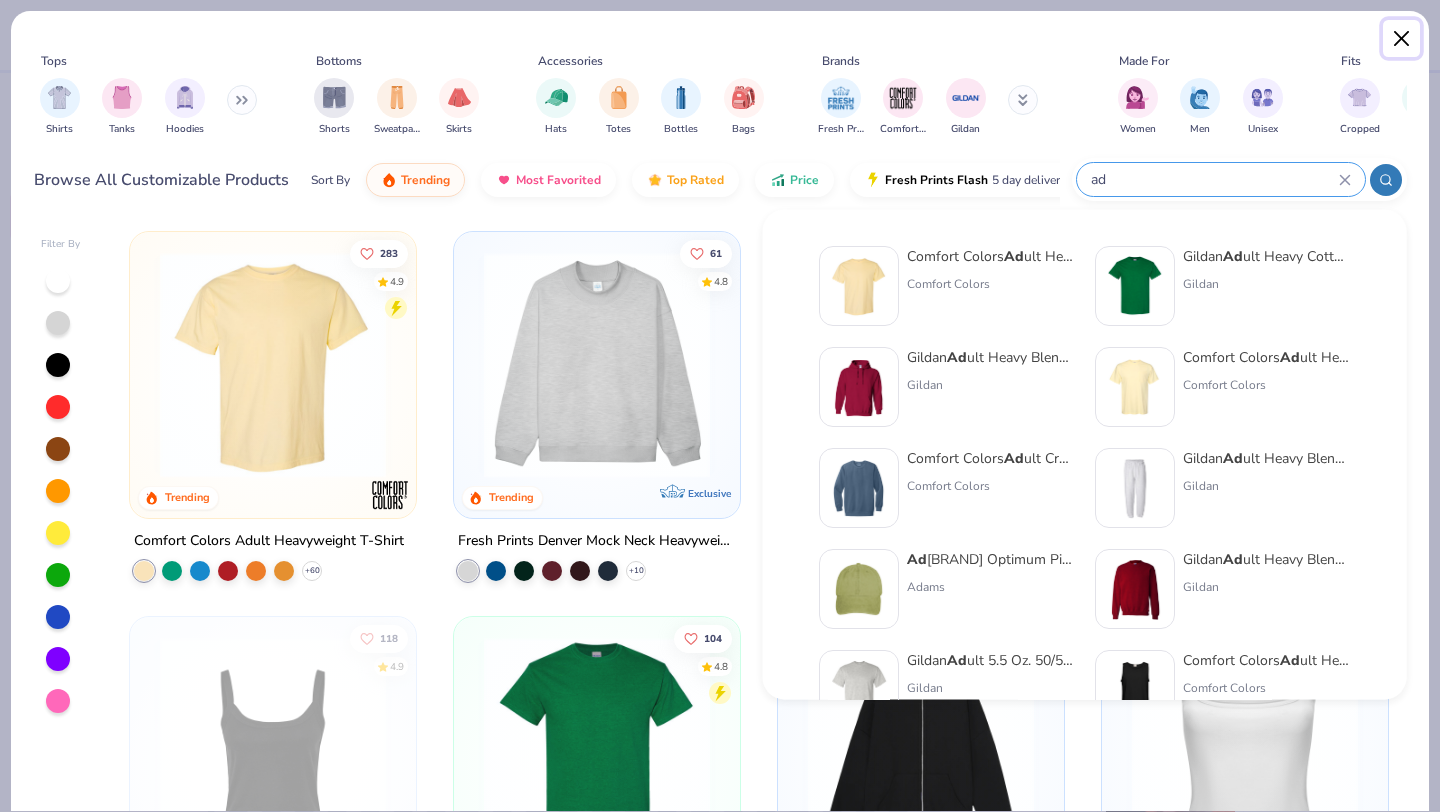 click at bounding box center [1402, 39] 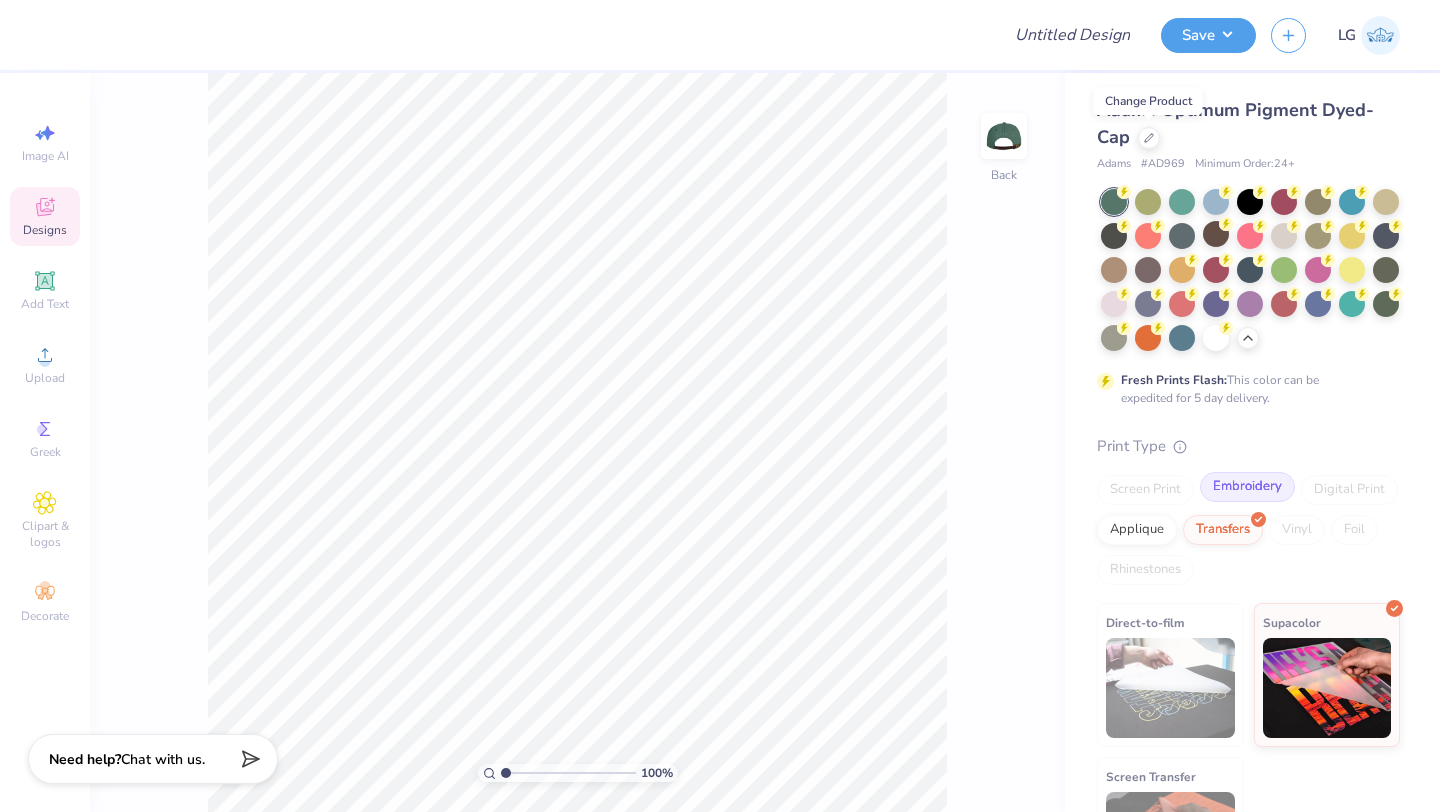 click on "Embroidery" at bounding box center [1247, 487] 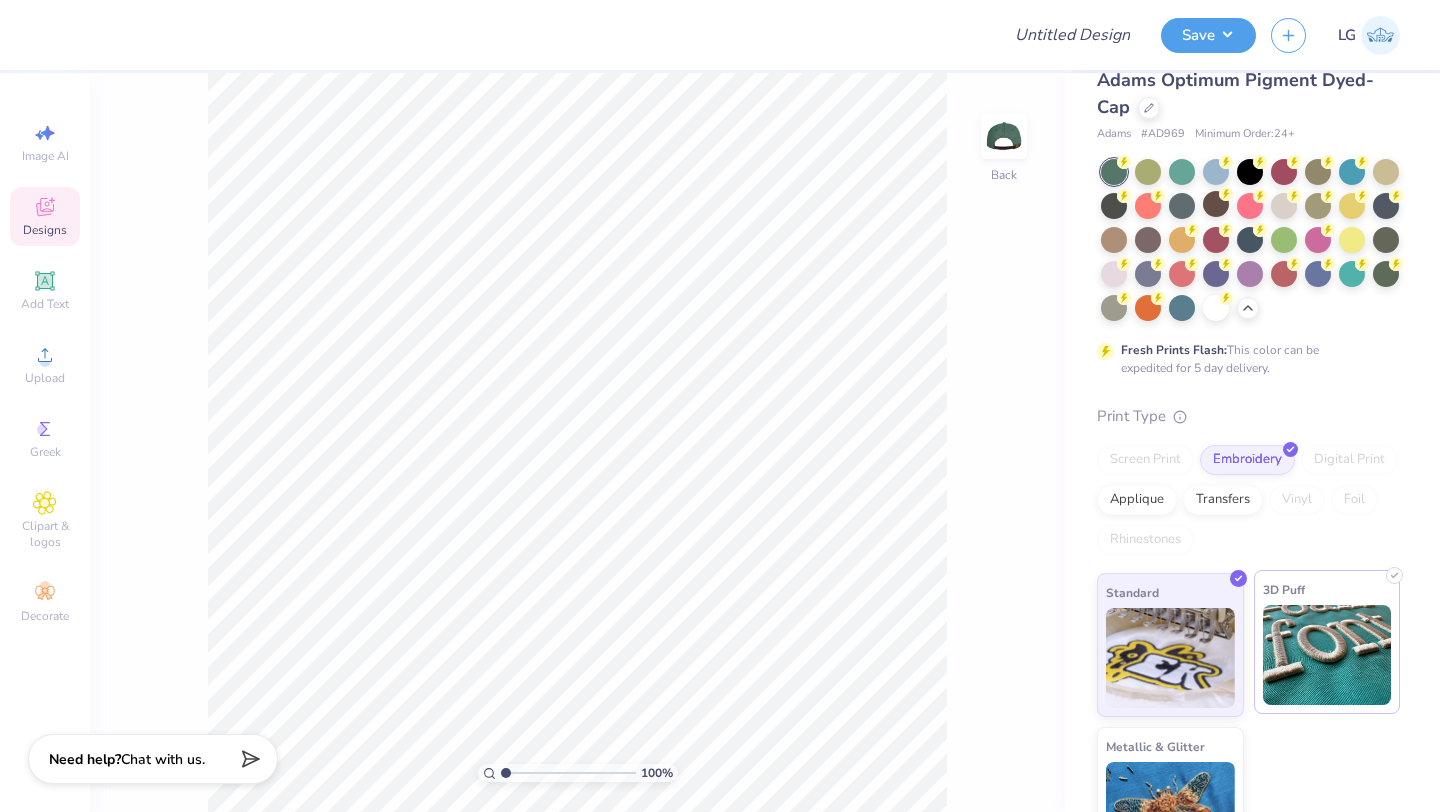 scroll, scrollTop: 32, scrollLeft: 0, axis: vertical 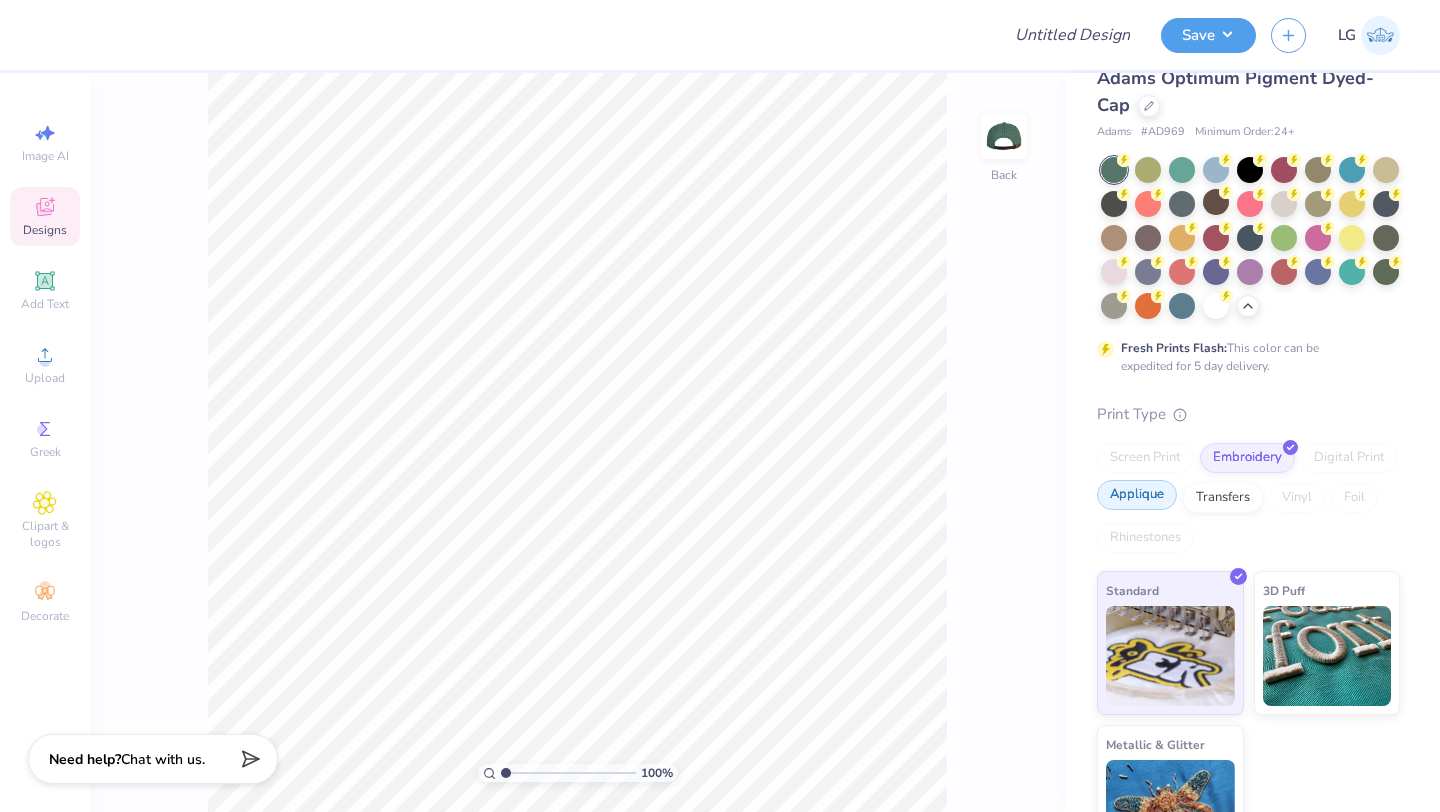 click on "Applique" at bounding box center [1137, 495] 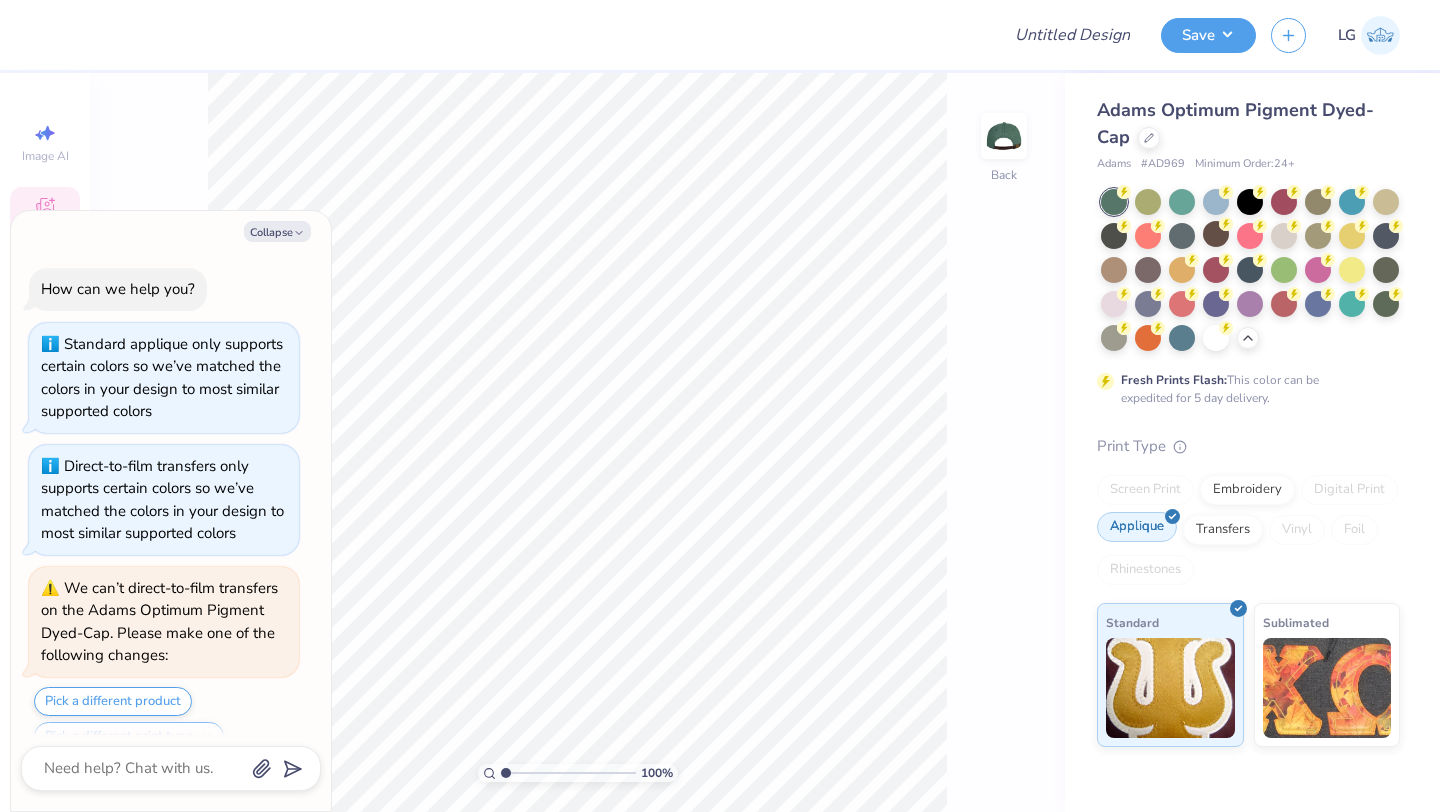 scroll, scrollTop: 0, scrollLeft: 0, axis: both 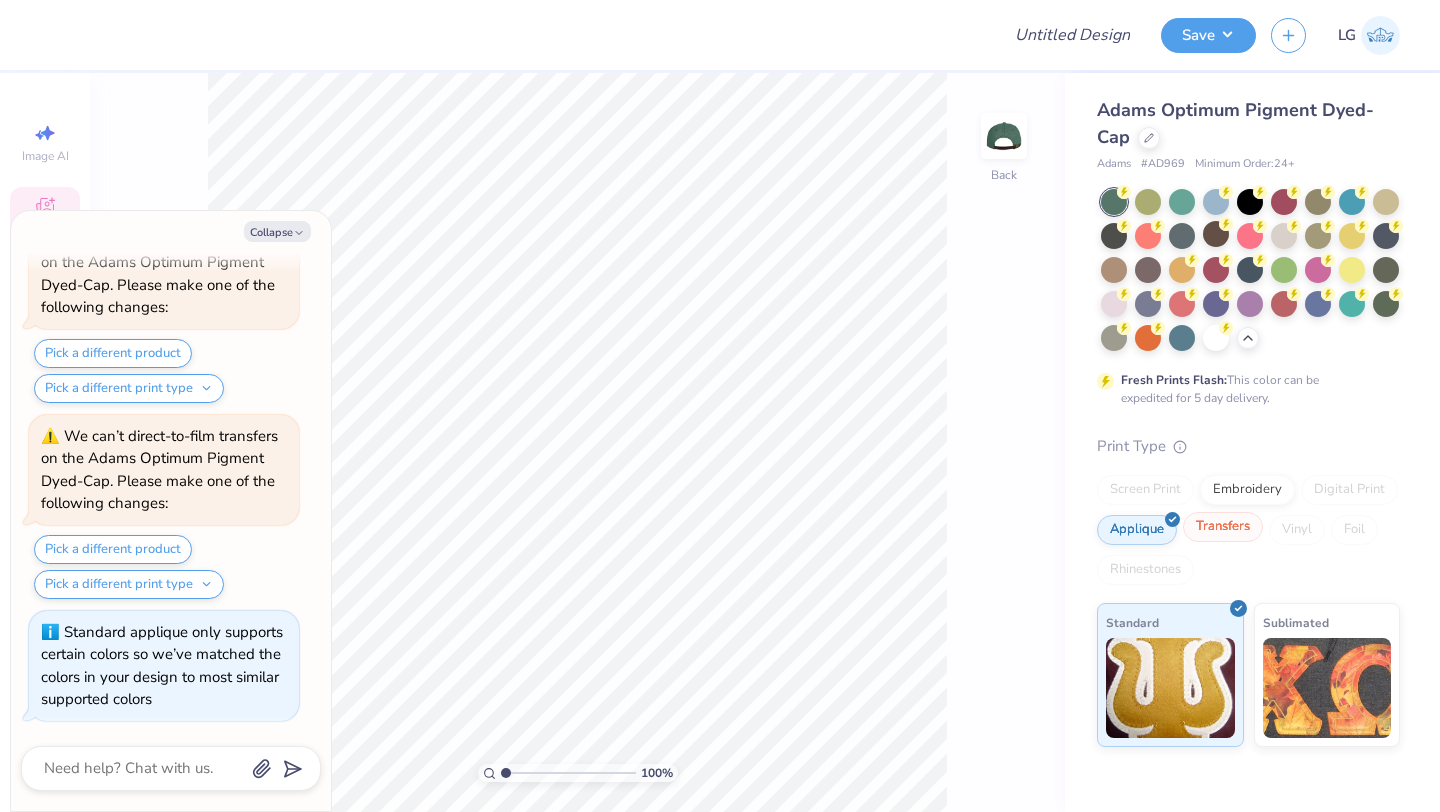 click on "Transfers" at bounding box center [1223, 527] 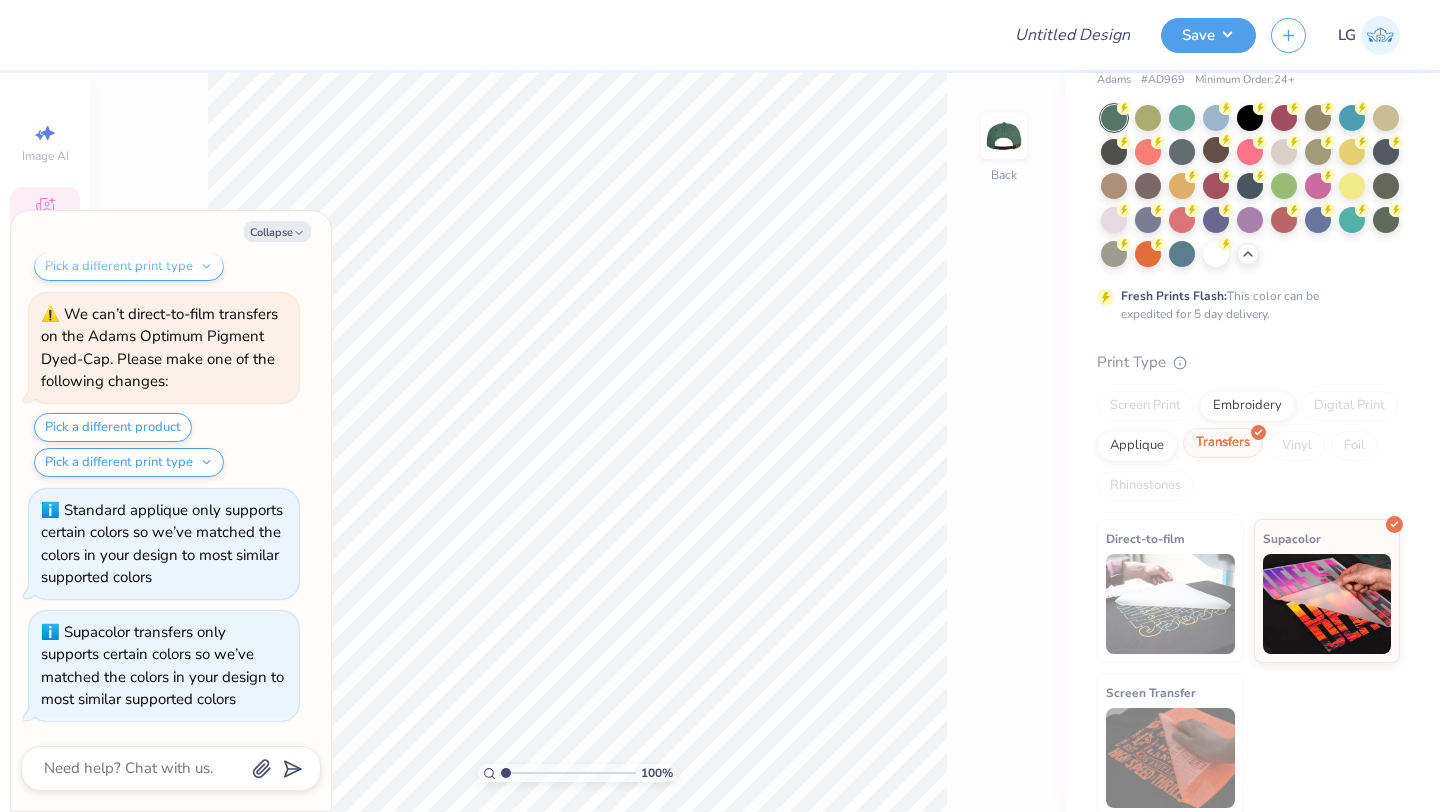 scroll, scrollTop: 0, scrollLeft: 0, axis: both 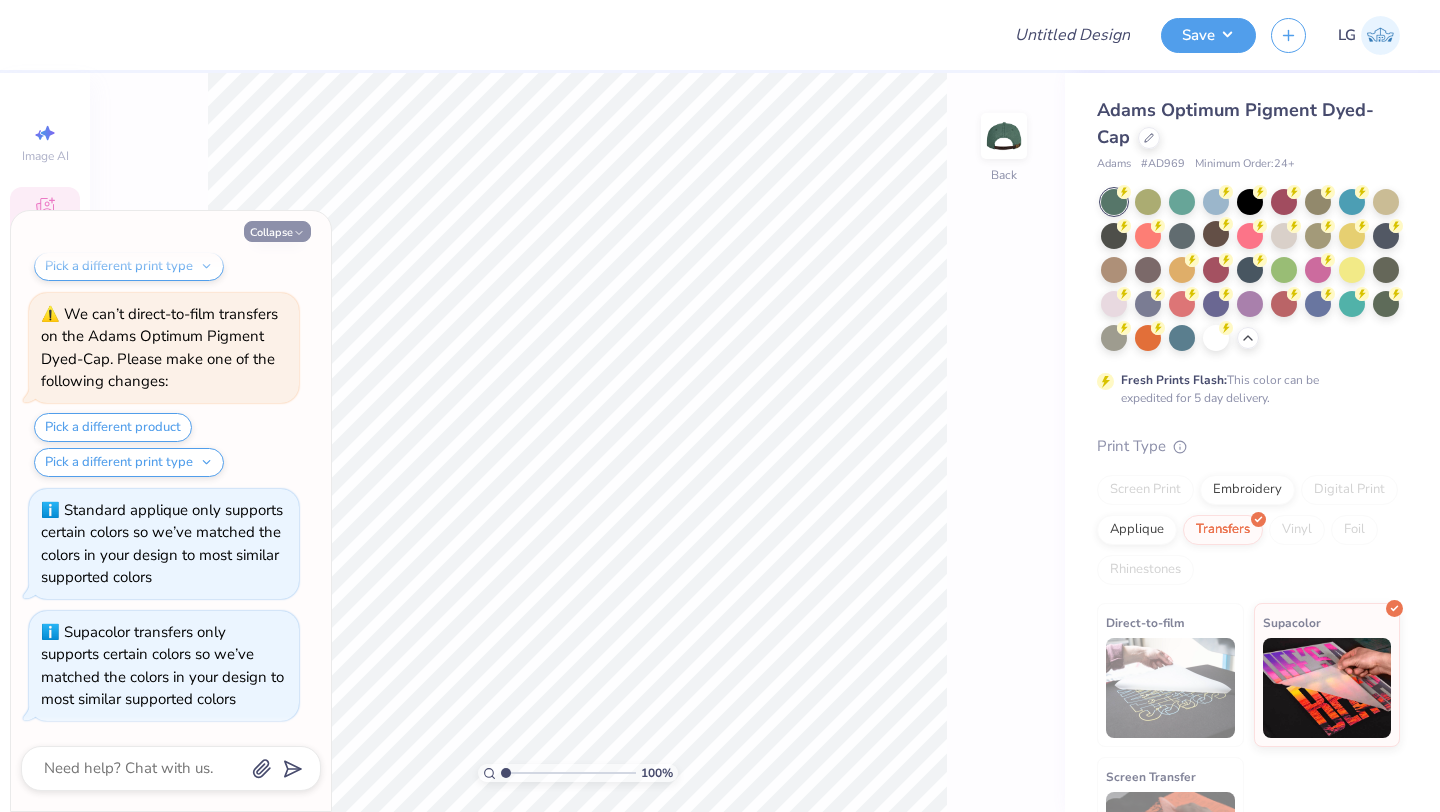 click on "Collapse" at bounding box center [277, 231] 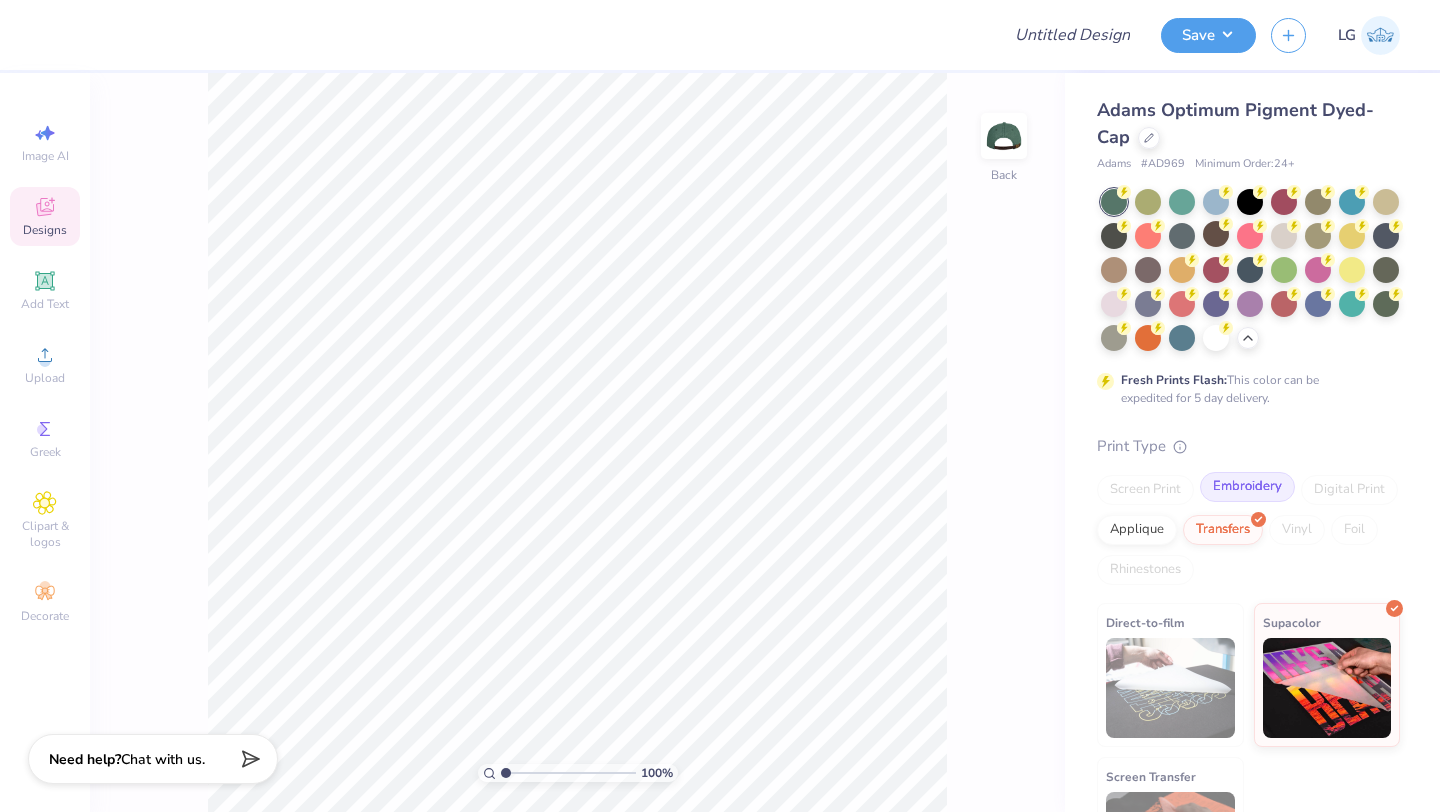 click on "Embroidery" at bounding box center (1247, 487) 